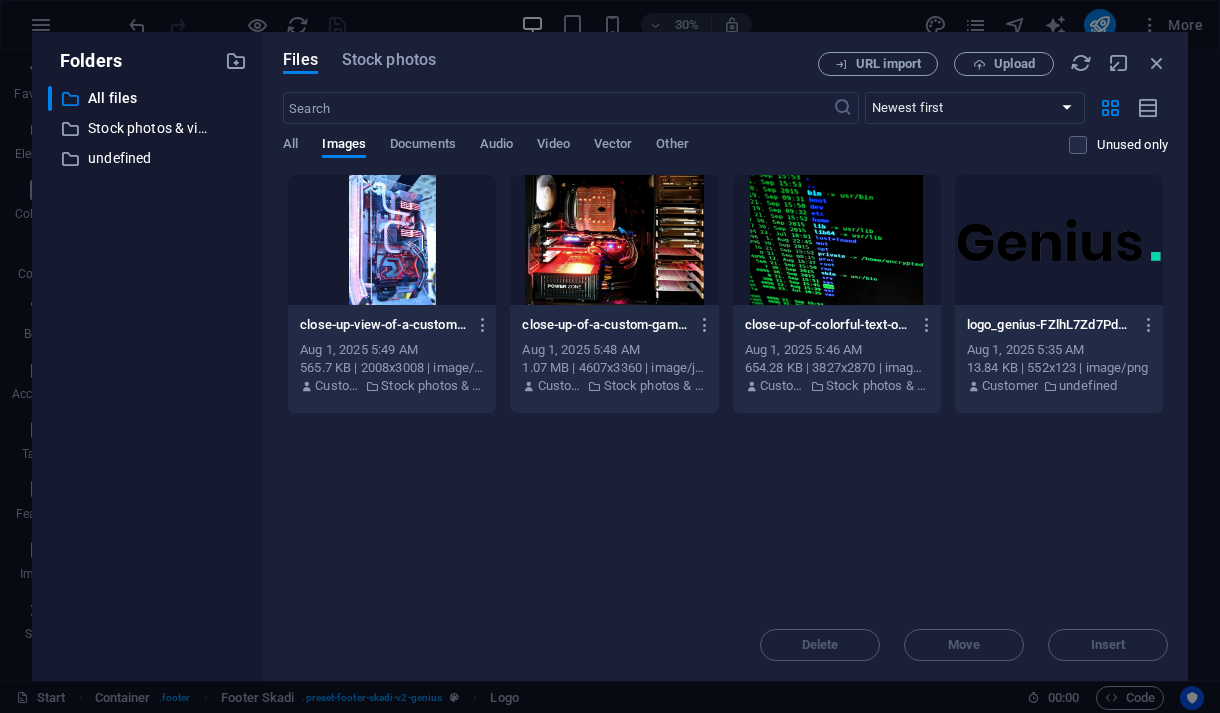 select on "px" 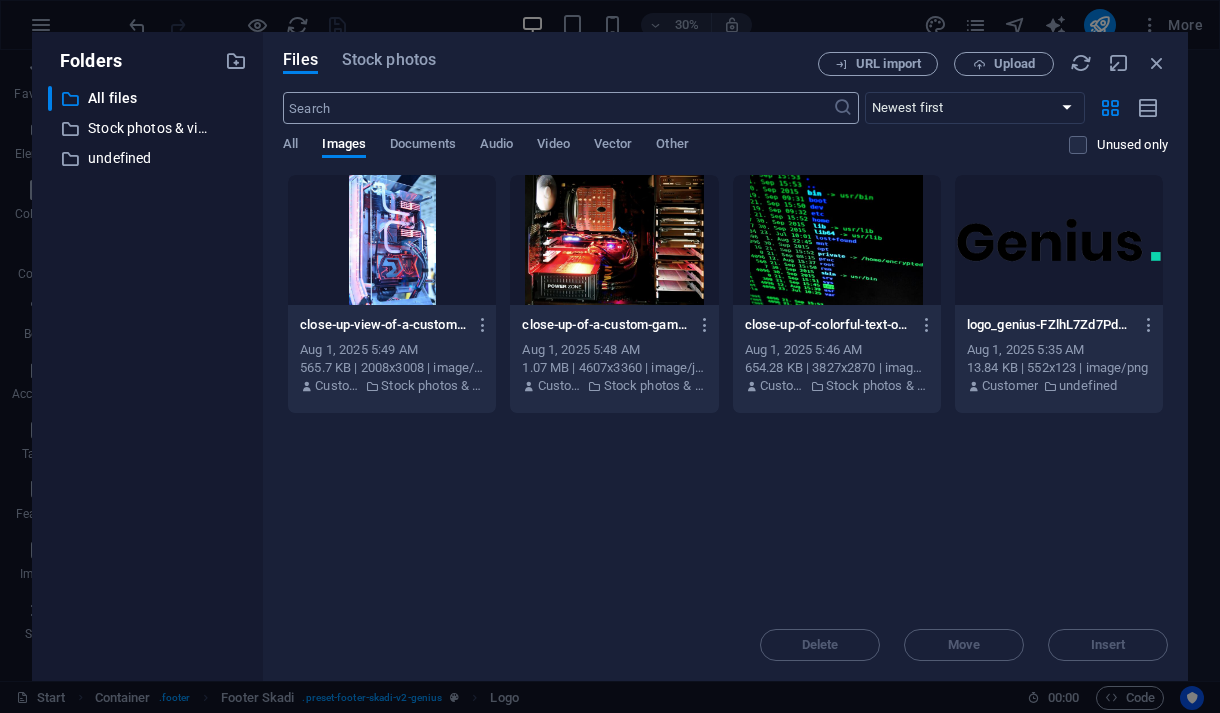 scroll, scrollTop: 3322, scrollLeft: 0, axis: vertical 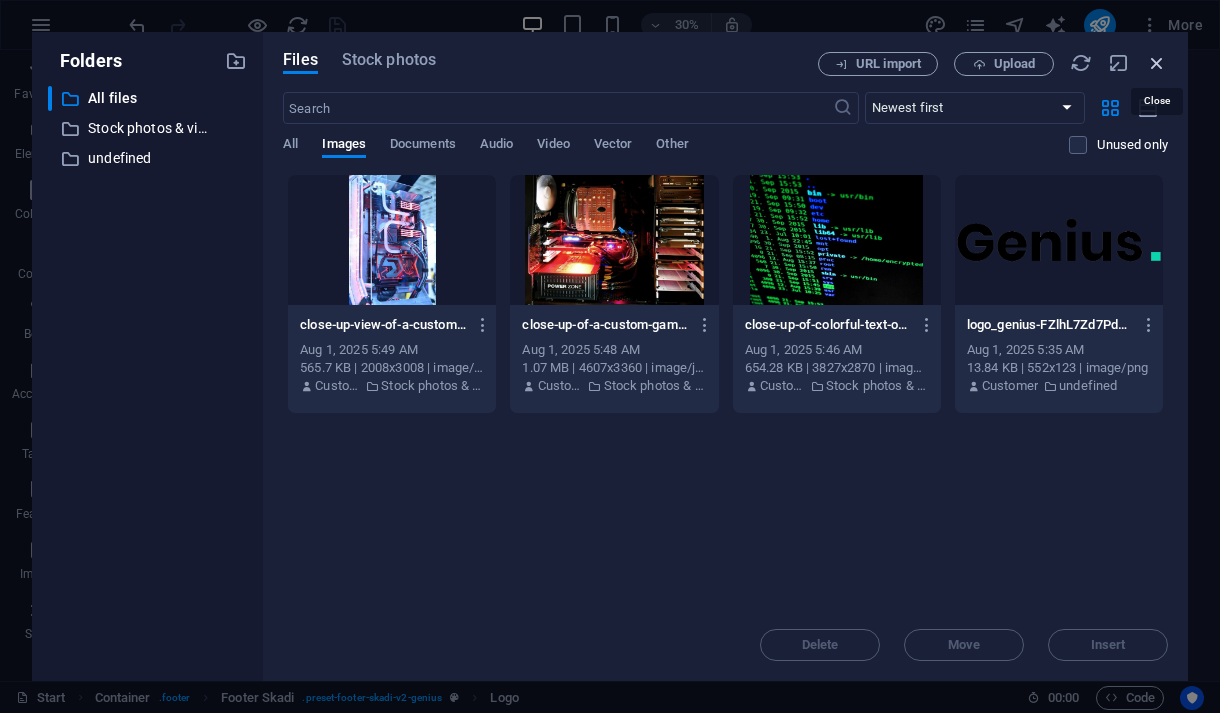 click at bounding box center (1157, 63) 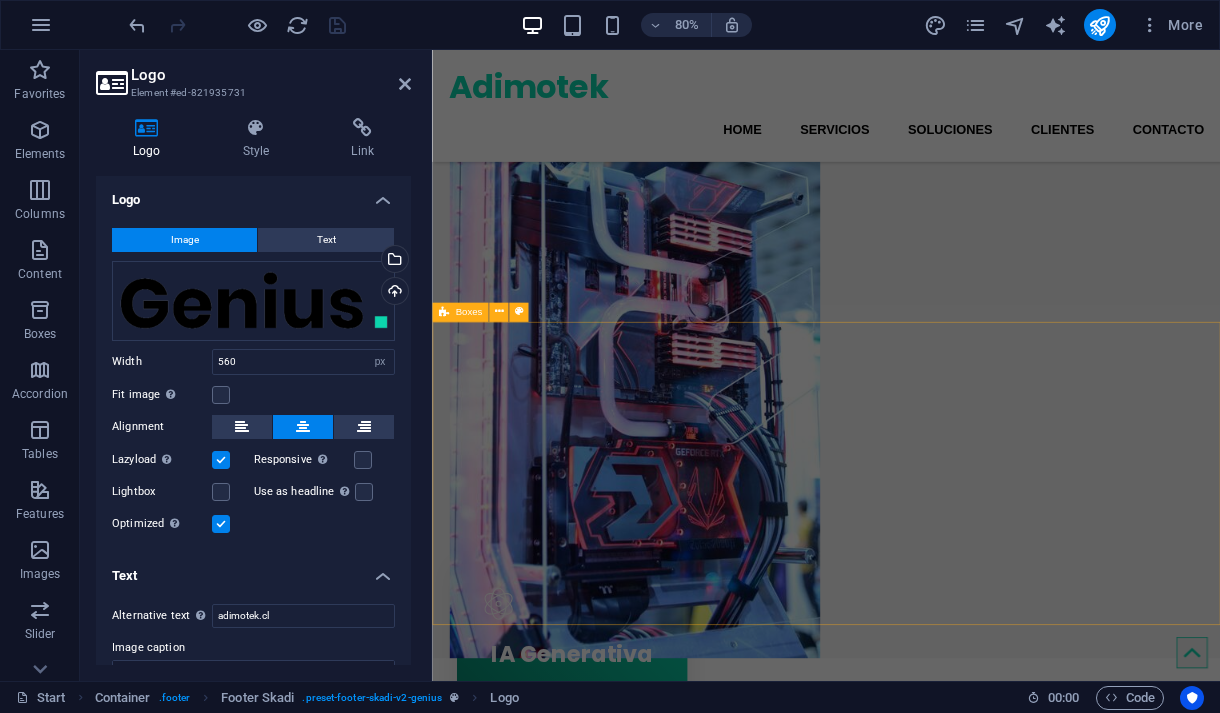 scroll, scrollTop: 0, scrollLeft: 0, axis: both 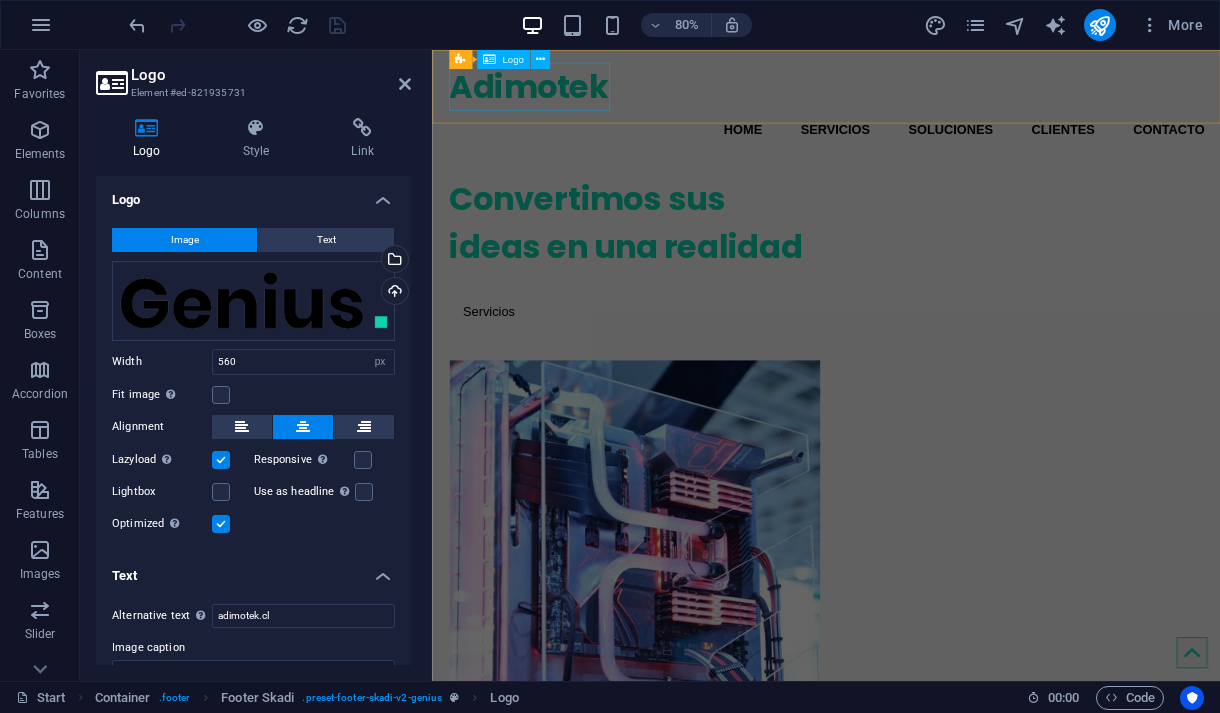 click on "Adimotek" at bounding box center [925, 96] 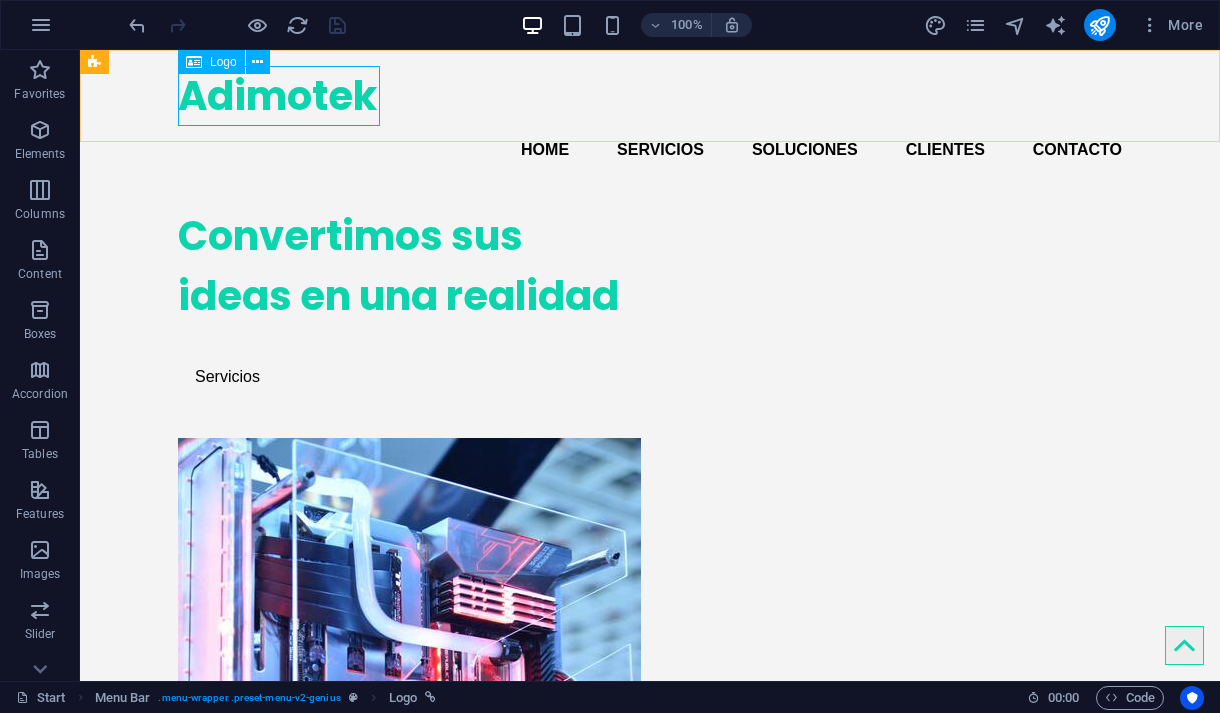 click on "Logo" at bounding box center [223, 62] 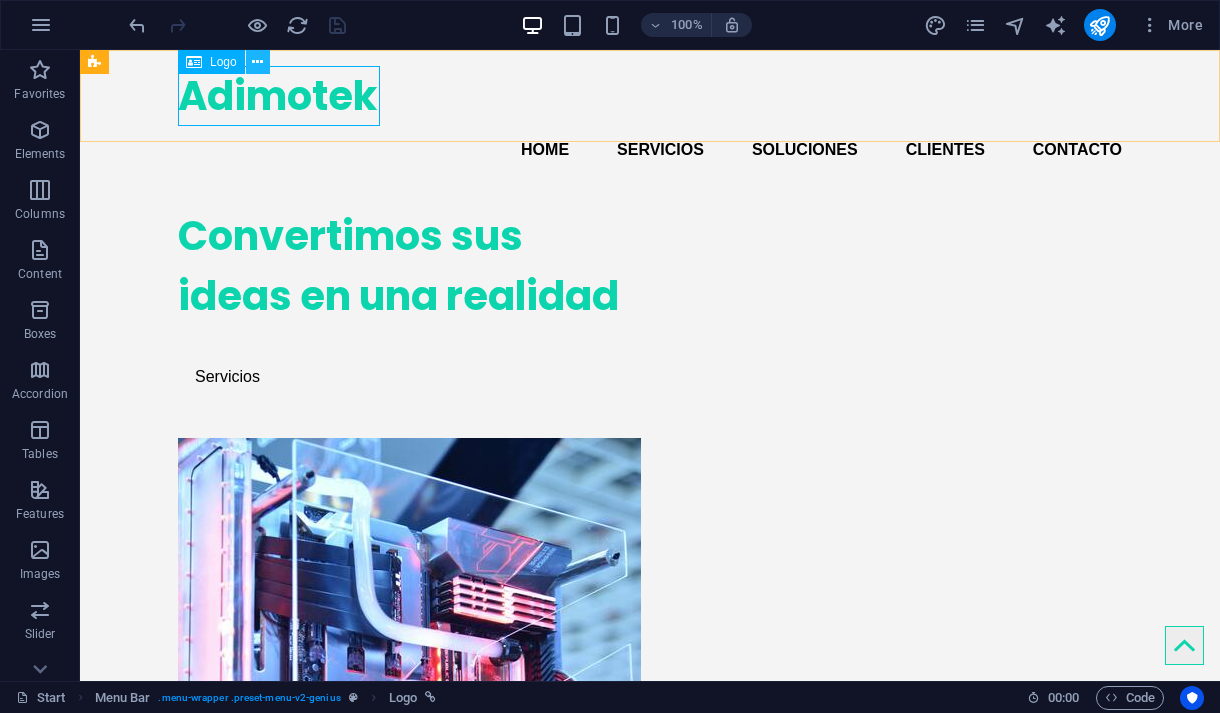 click at bounding box center (257, 62) 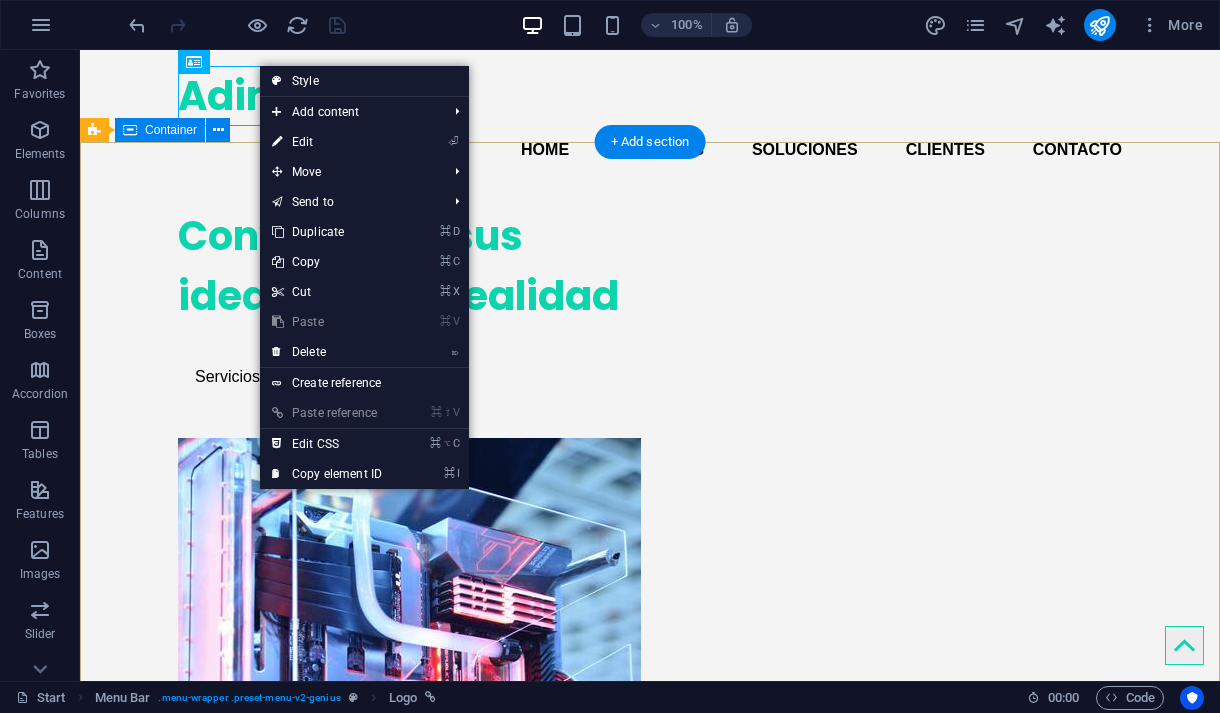 click on "Convertimos sus ideas en una realidad Servicios" at bounding box center [650, 661] 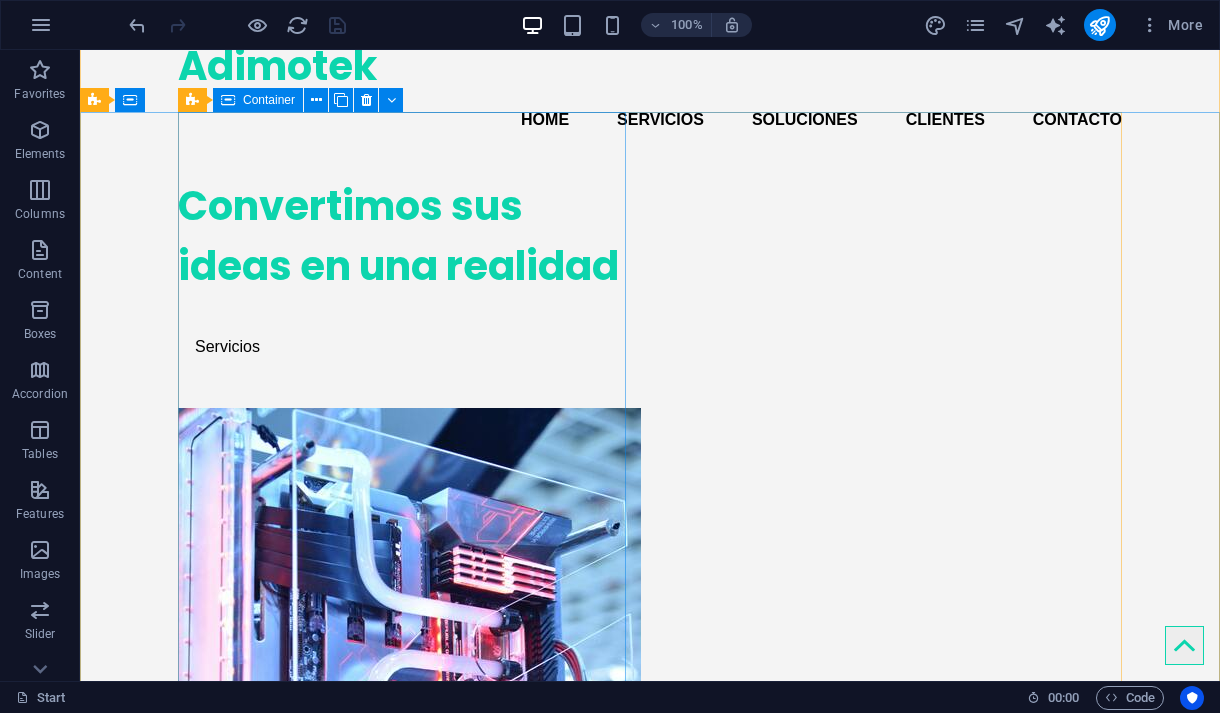 scroll, scrollTop: 0, scrollLeft: 0, axis: both 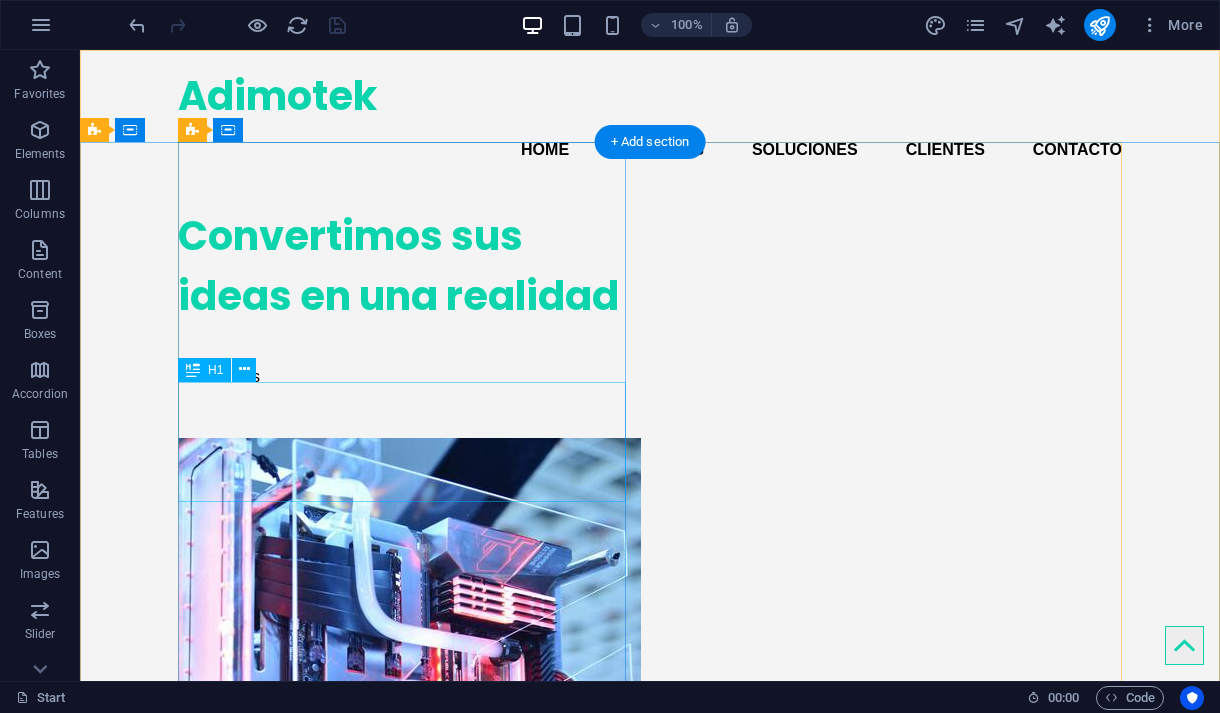 click on "Convertimos sus ideas en una realidad" at bounding box center [402, 266] 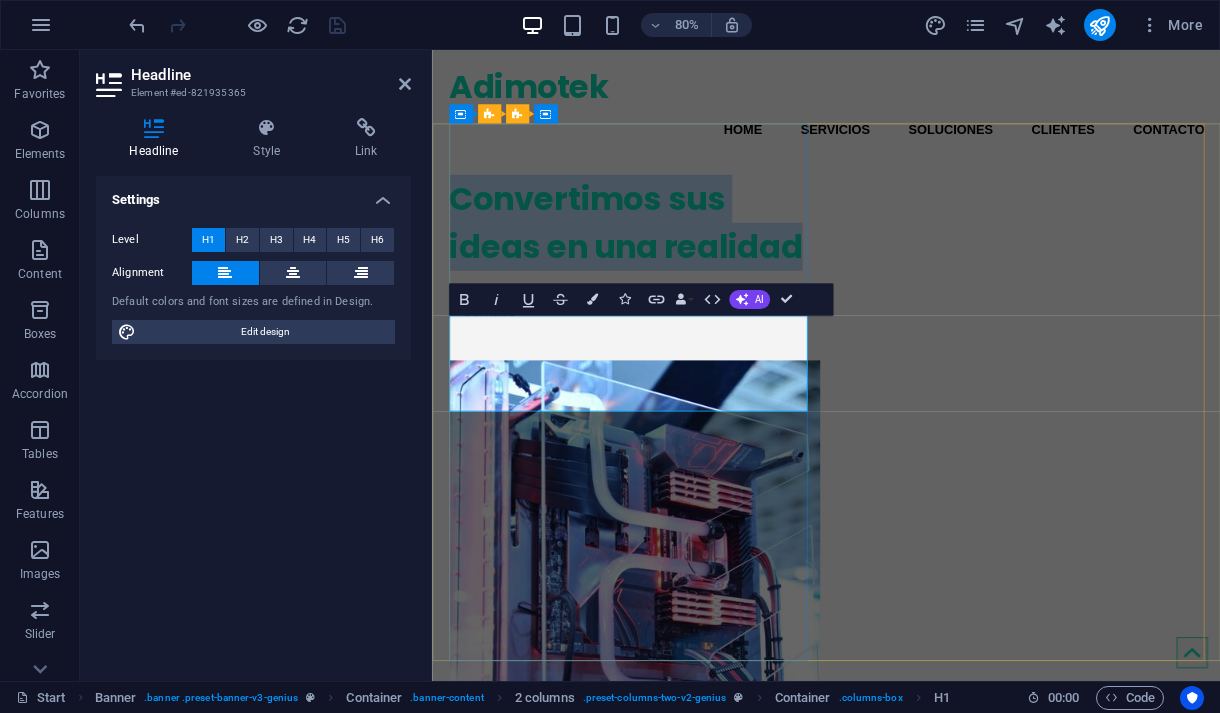 click on "Convertimos sus ideas en una realidad" at bounding box center (677, 266) 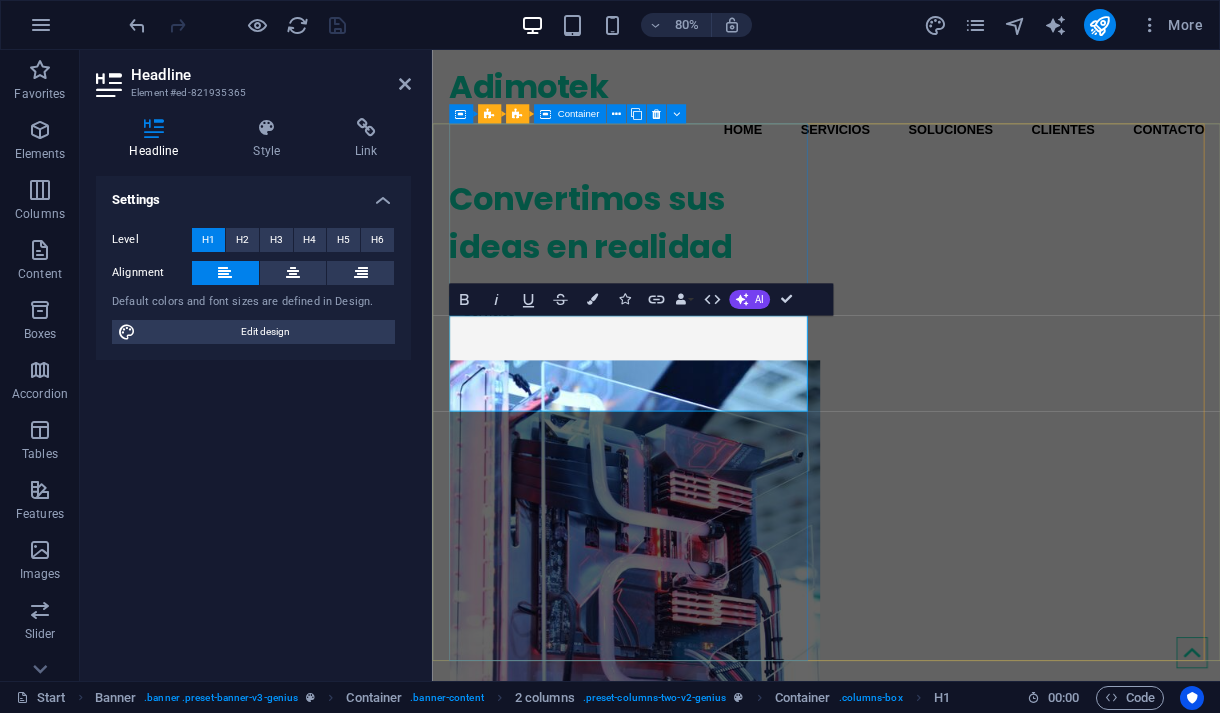 click on "Convertimos sus ideas en realidad Servicios" at bounding box center (677, 302) 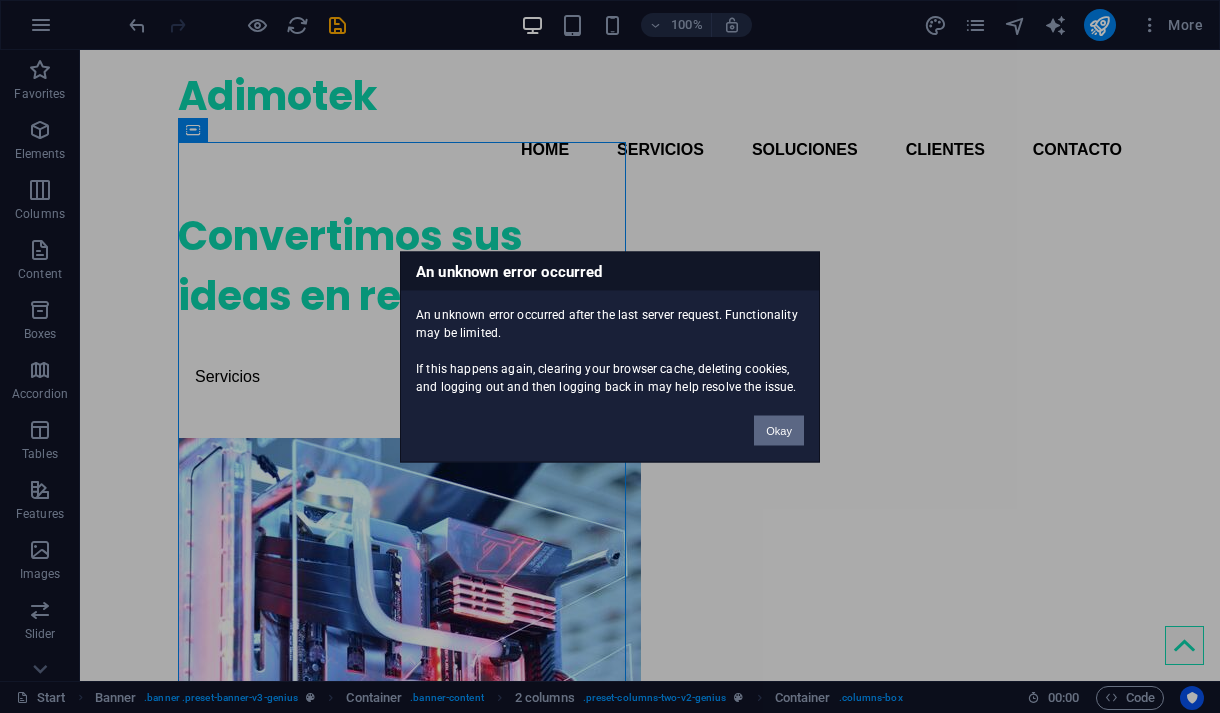 click on "Okay" at bounding box center [779, 430] 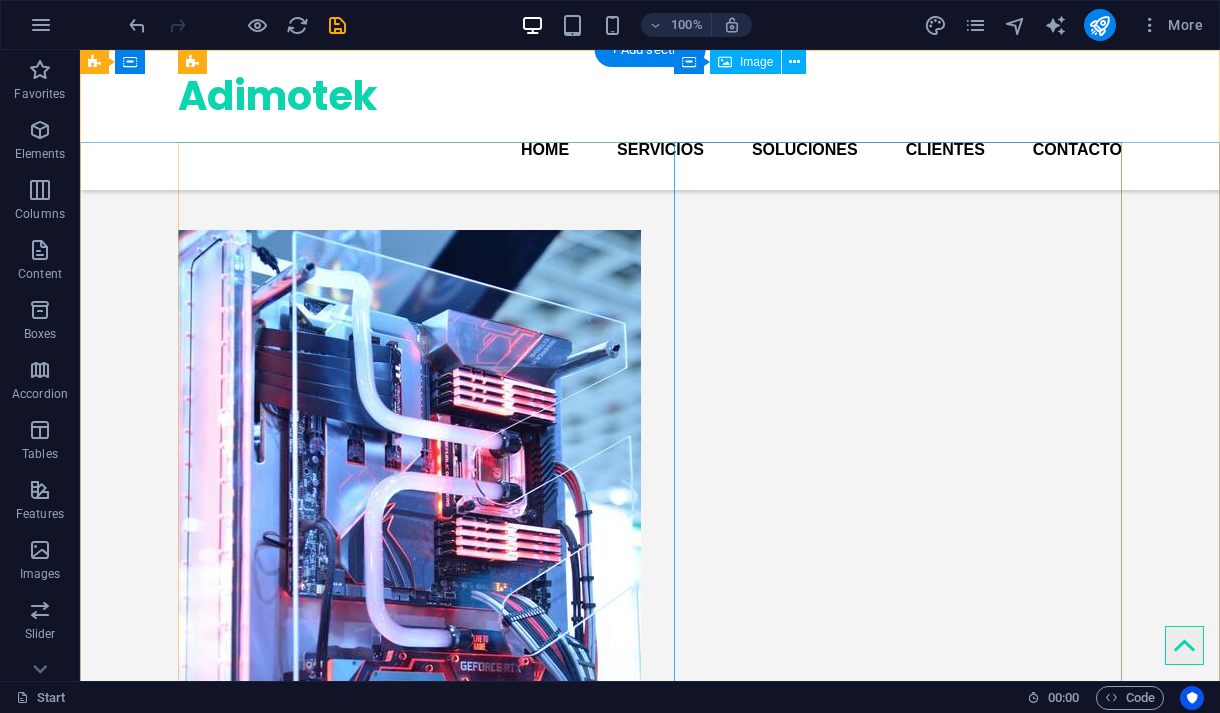 scroll, scrollTop: 0, scrollLeft: 0, axis: both 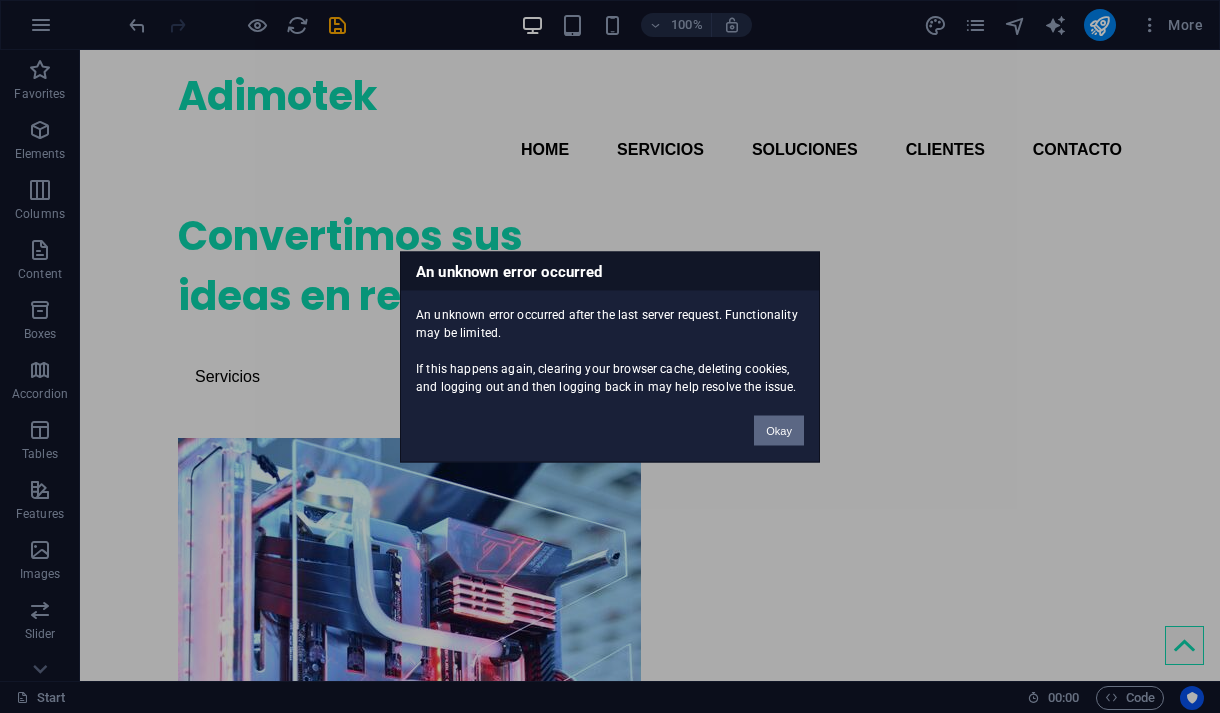 click on "Okay" at bounding box center (779, 430) 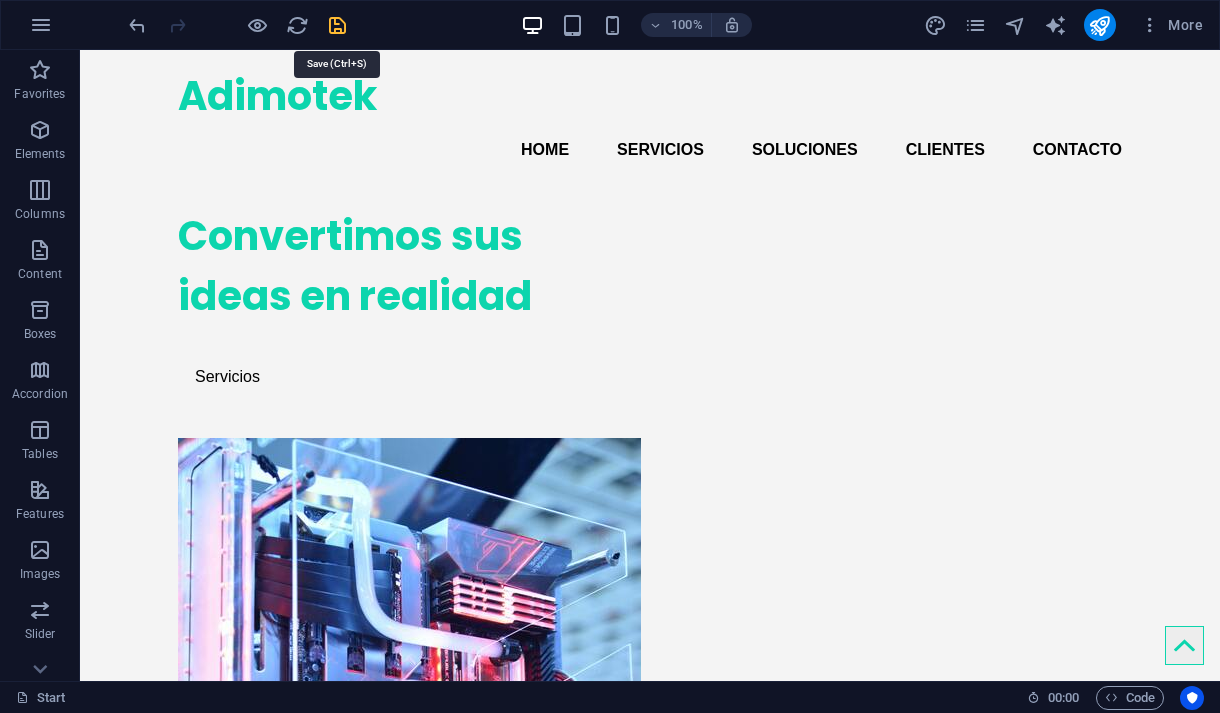 click at bounding box center [337, 25] 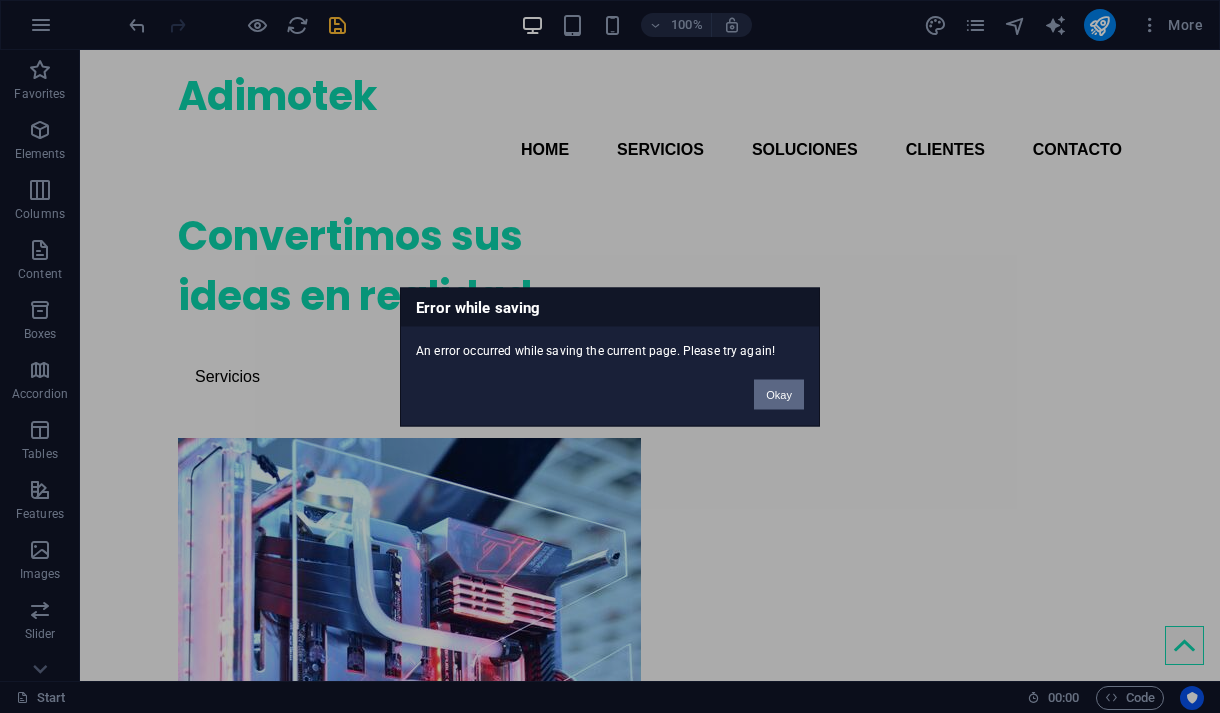 click on "Okay" at bounding box center (779, 394) 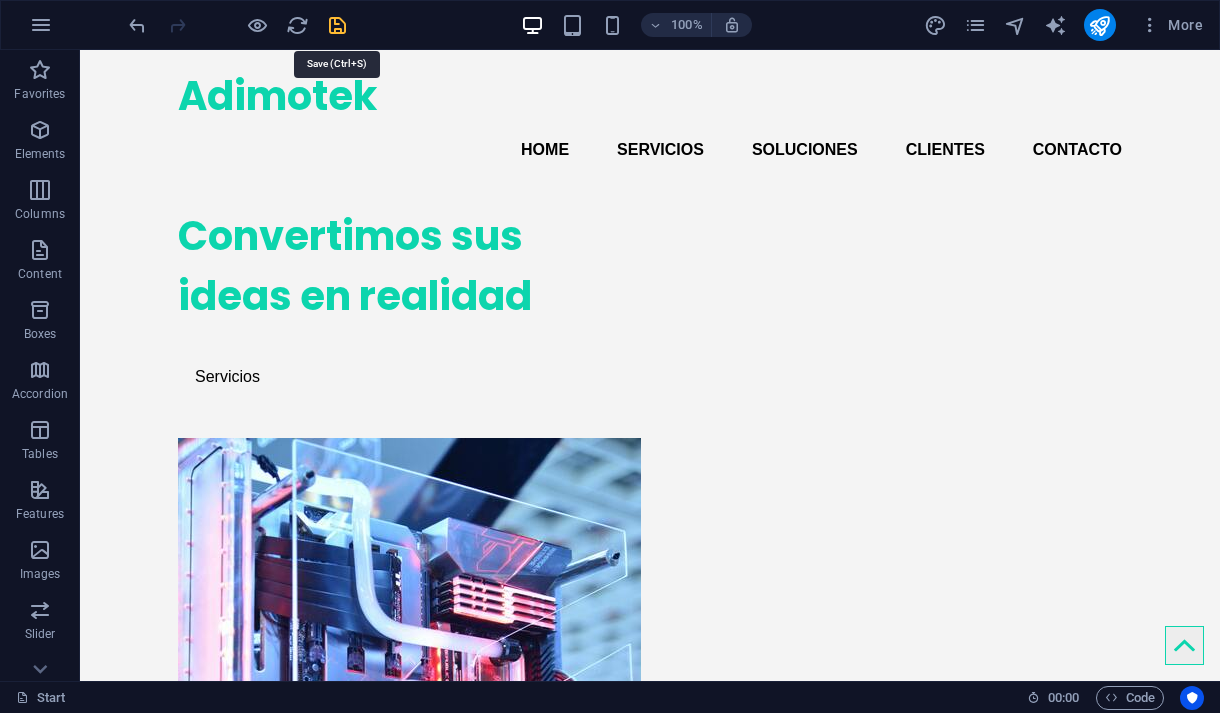 click at bounding box center (337, 25) 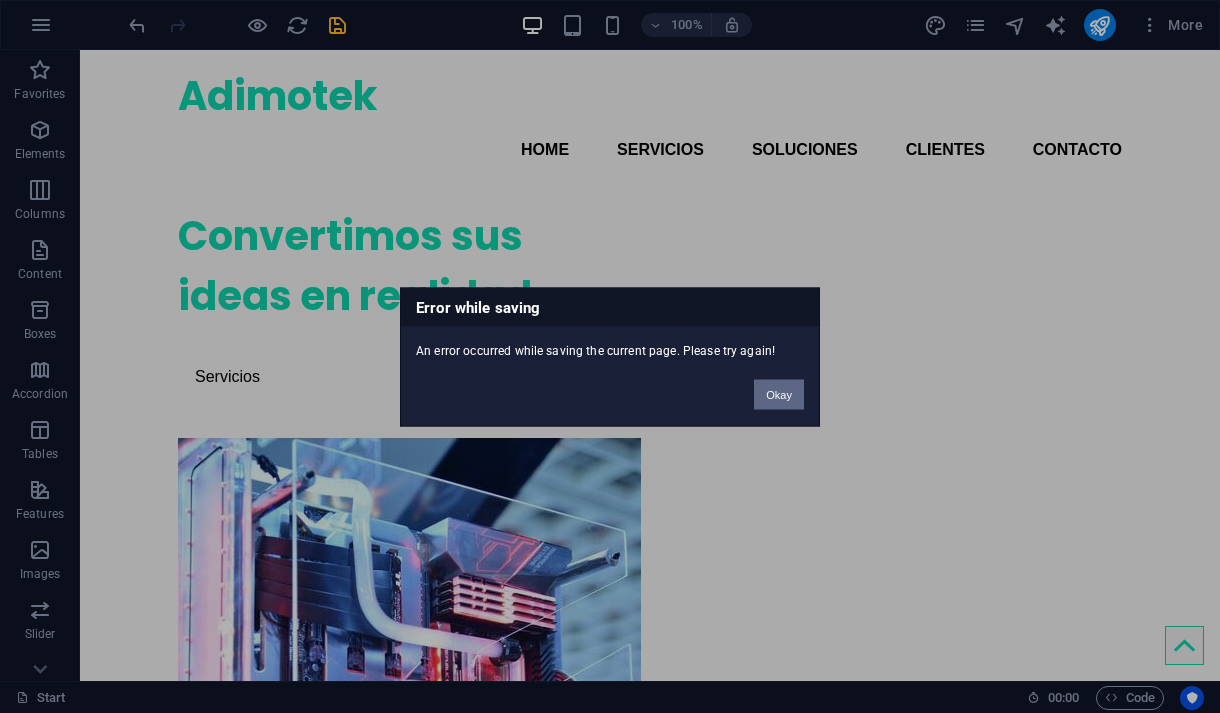 click on "Okay" at bounding box center (779, 394) 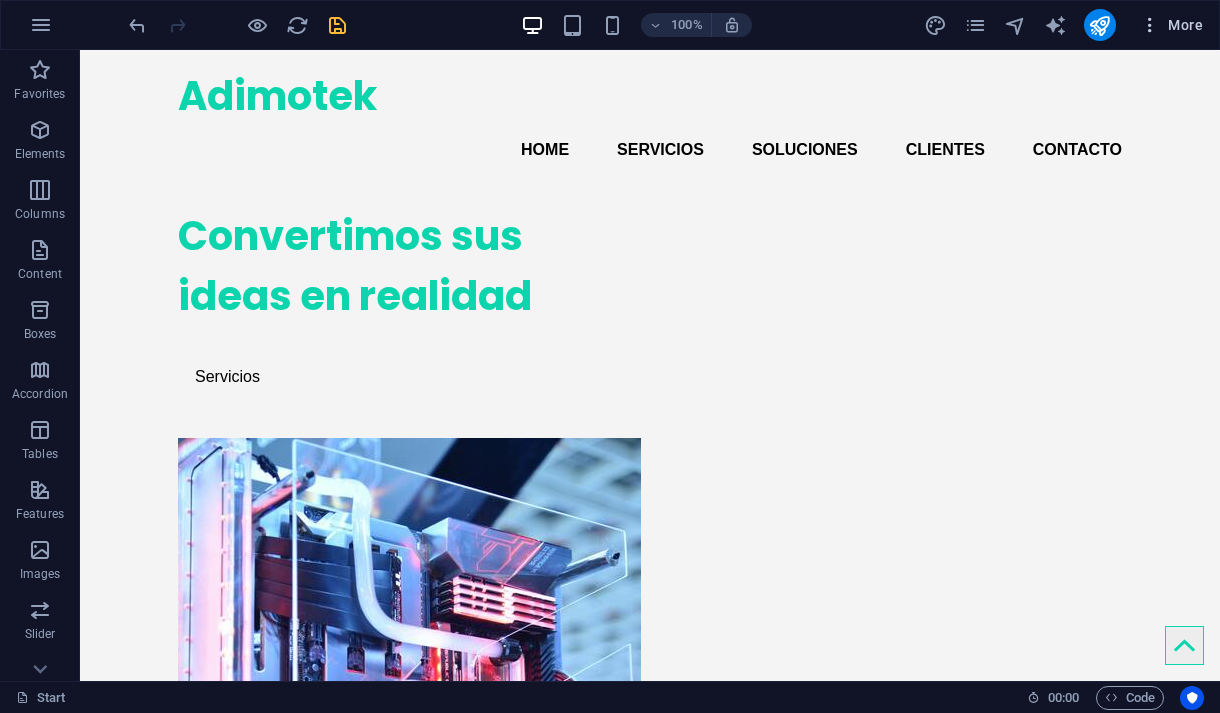 click on "More" at bounding box center (1171, 25) 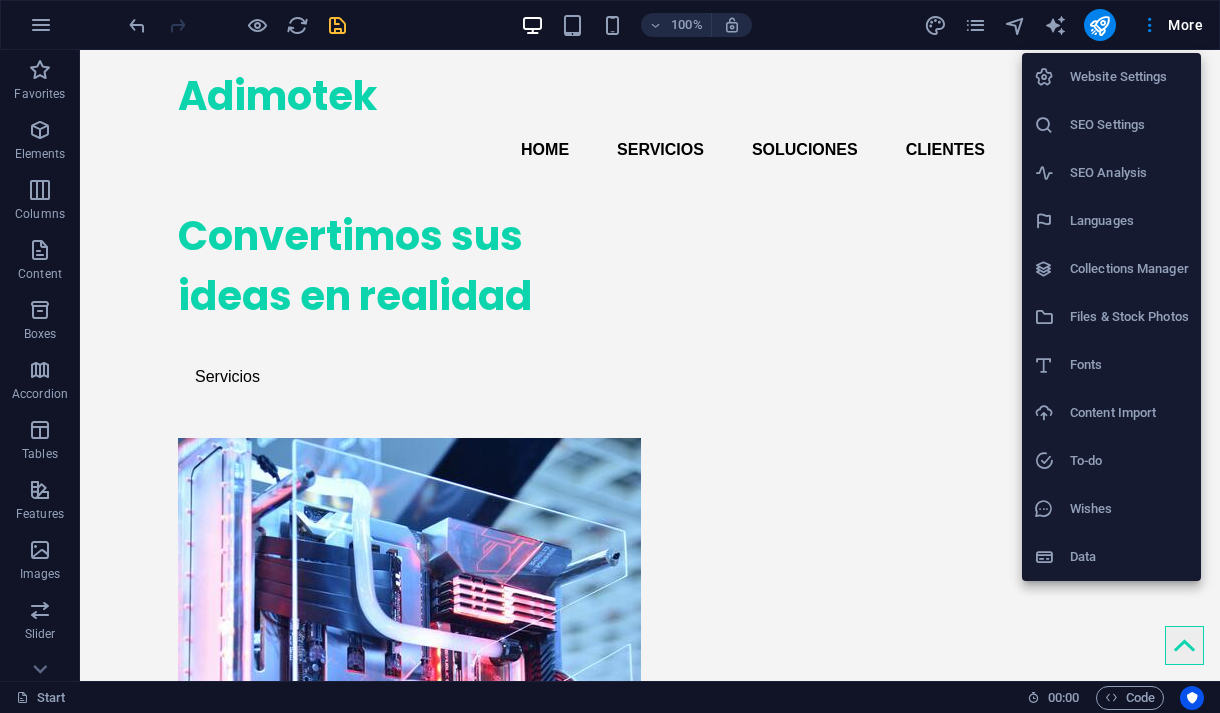 click on "Data" at bounding box center [1129, 557] 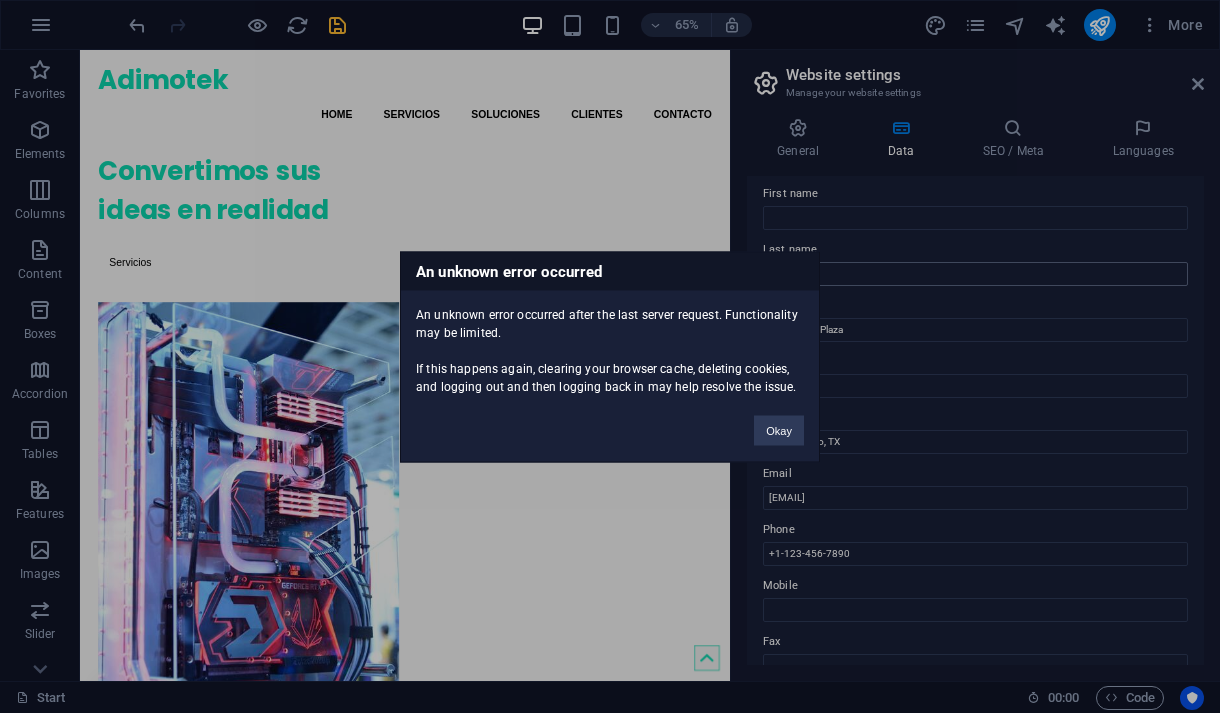 scroll, scrollTop: 132, scrollLeft: 0, axis: vertical 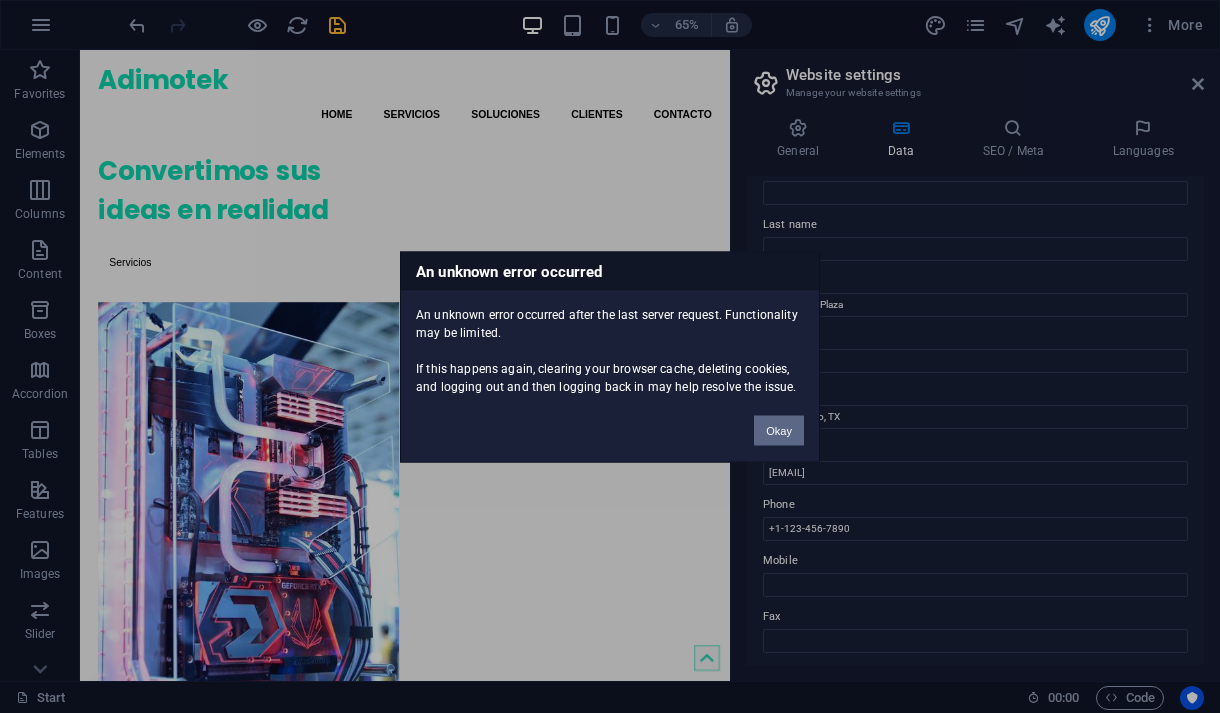 click on "Okay" at bounding box center [779, 430] 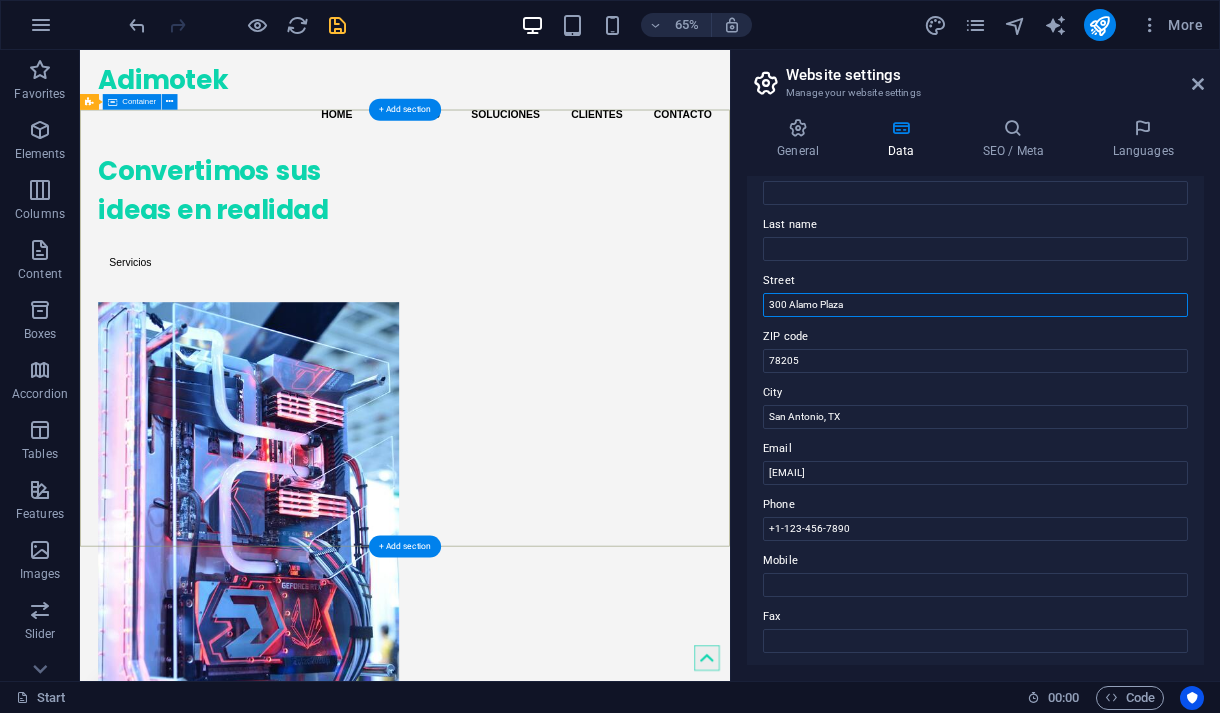 drag, startPoint x: 931, startPoint y: 355, endPoint x: 1062, endPoint y: 436, distance: 154.01949 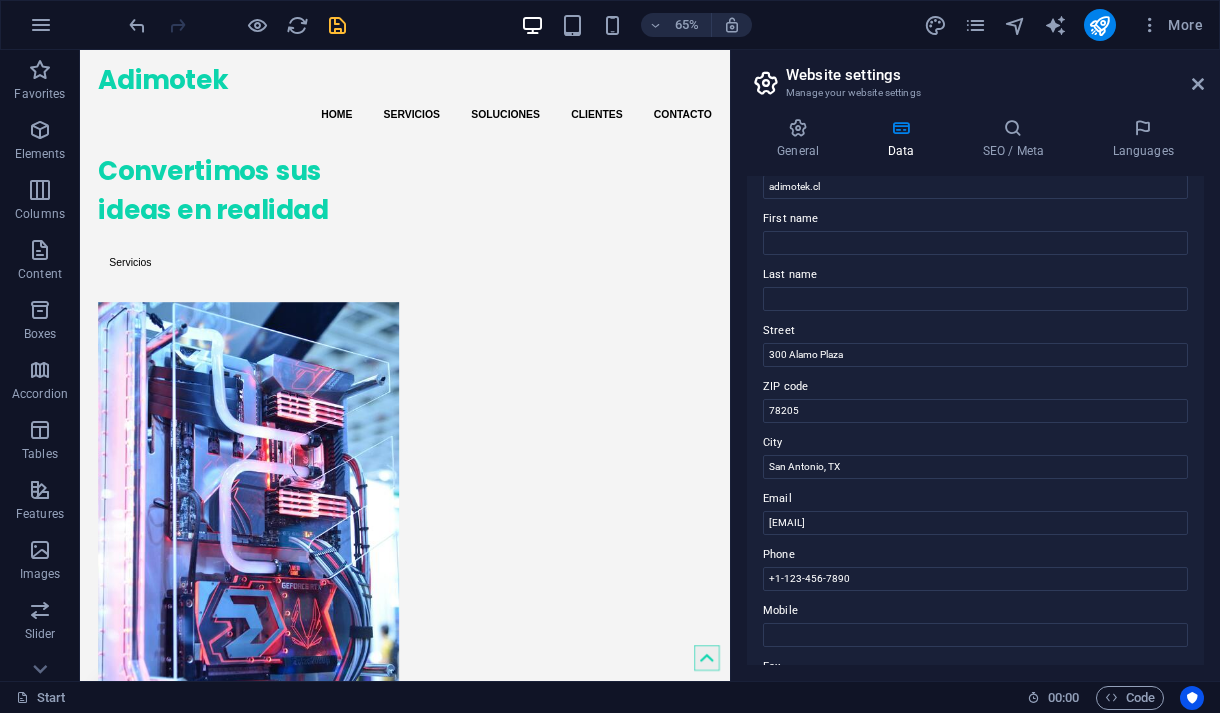 scroll, scrollTop: 94, scrollLeft: 0, axis: vertical 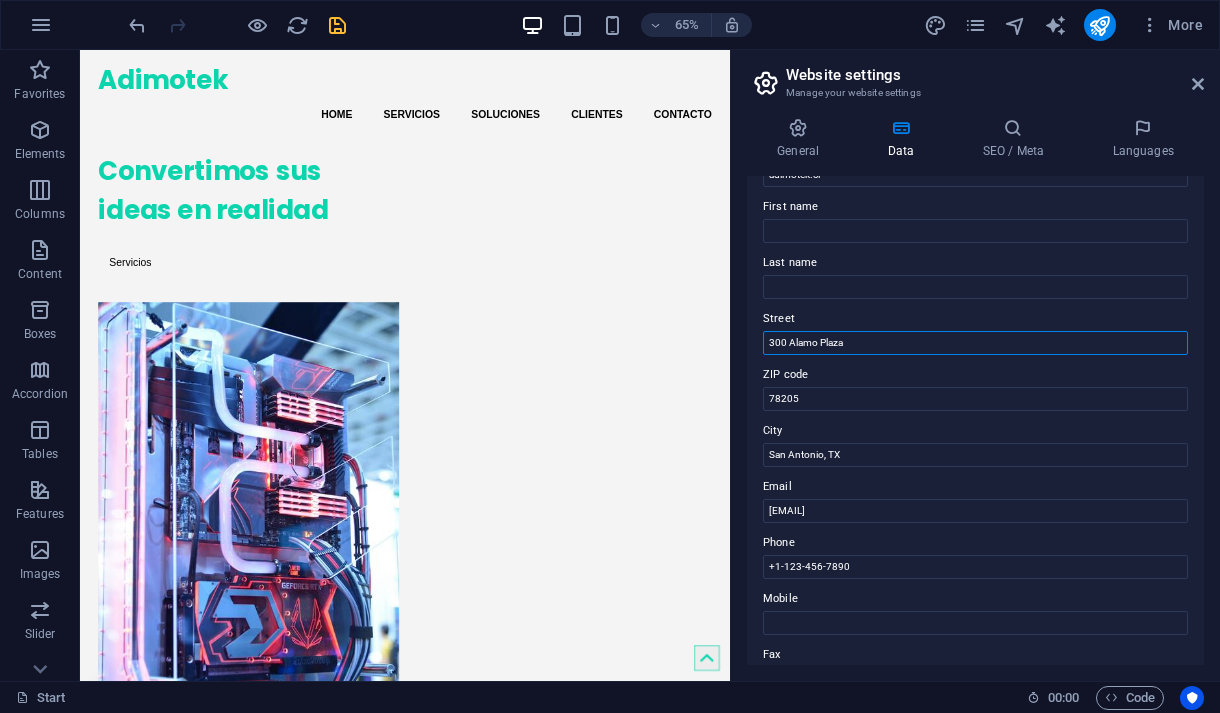 click on "300 Alamo Plaza" at bounding box center (975, 343) 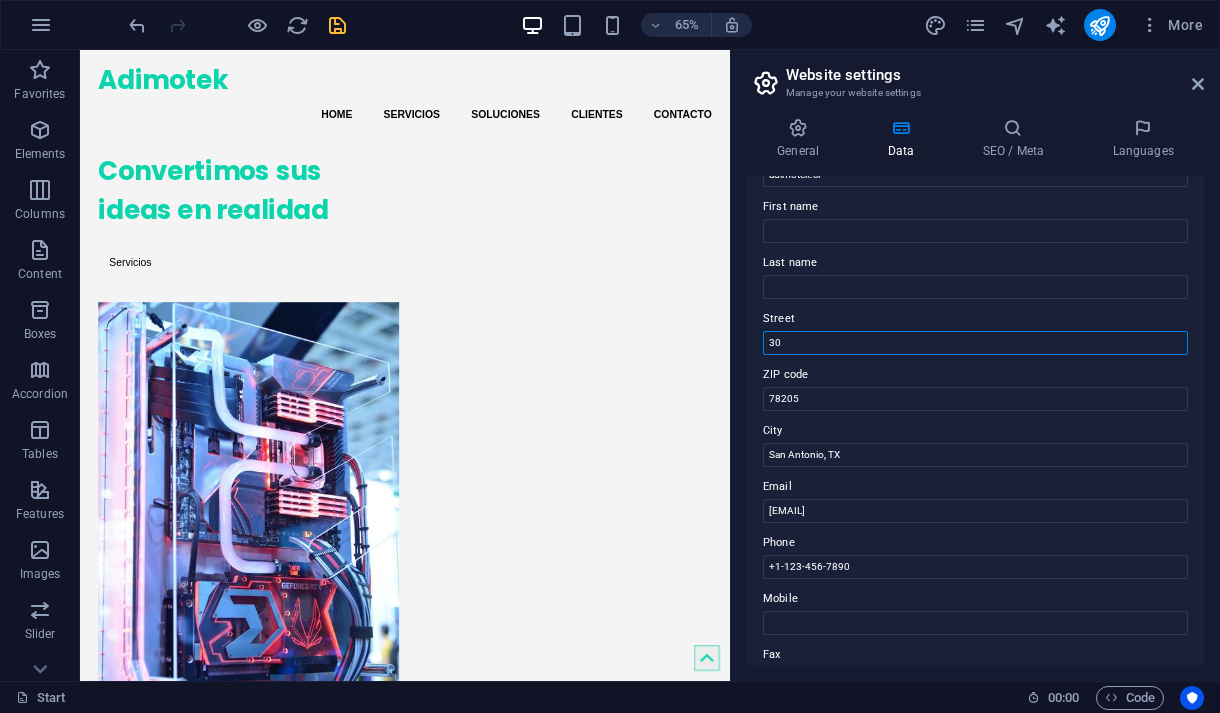 type on "3" 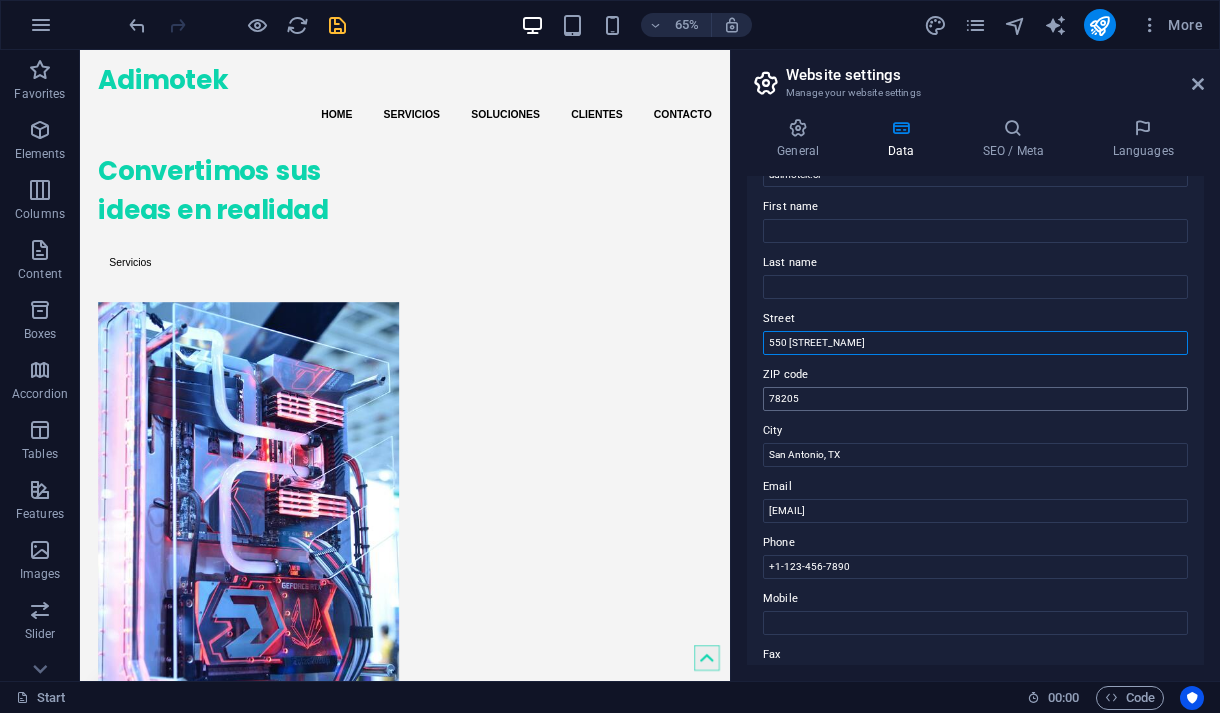 type on "550 Hamburgo" 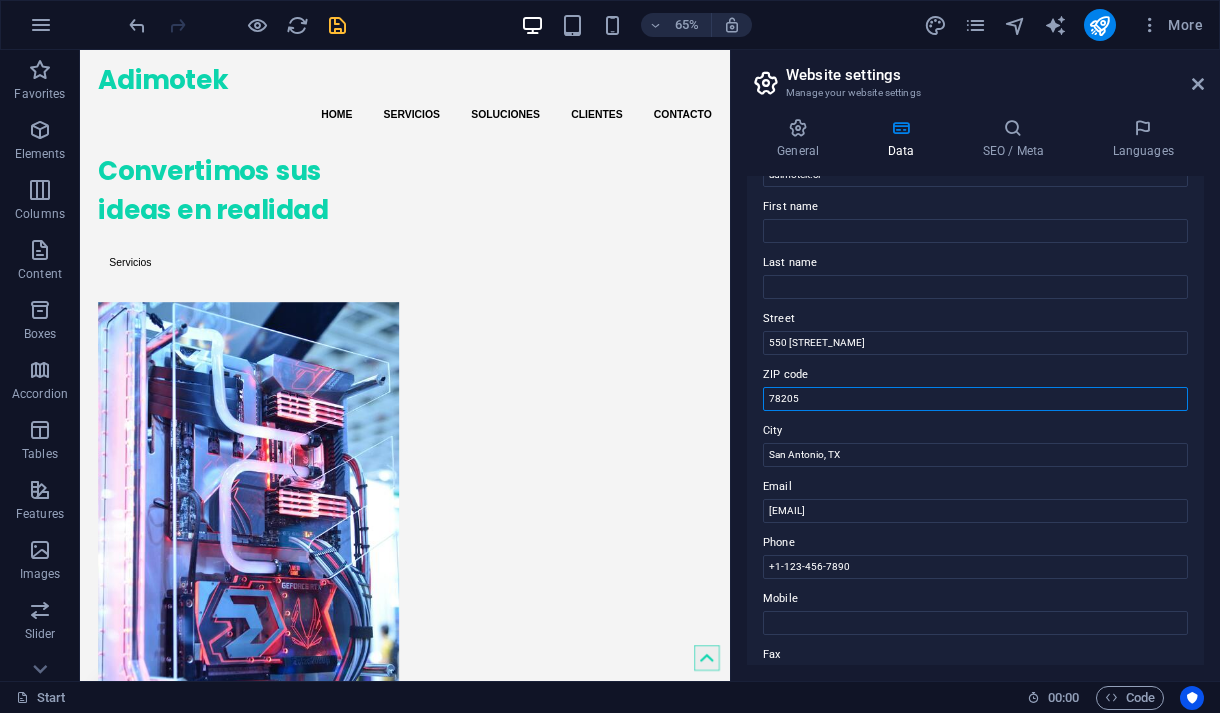 click on "78205" at bounding box center (975, 399) 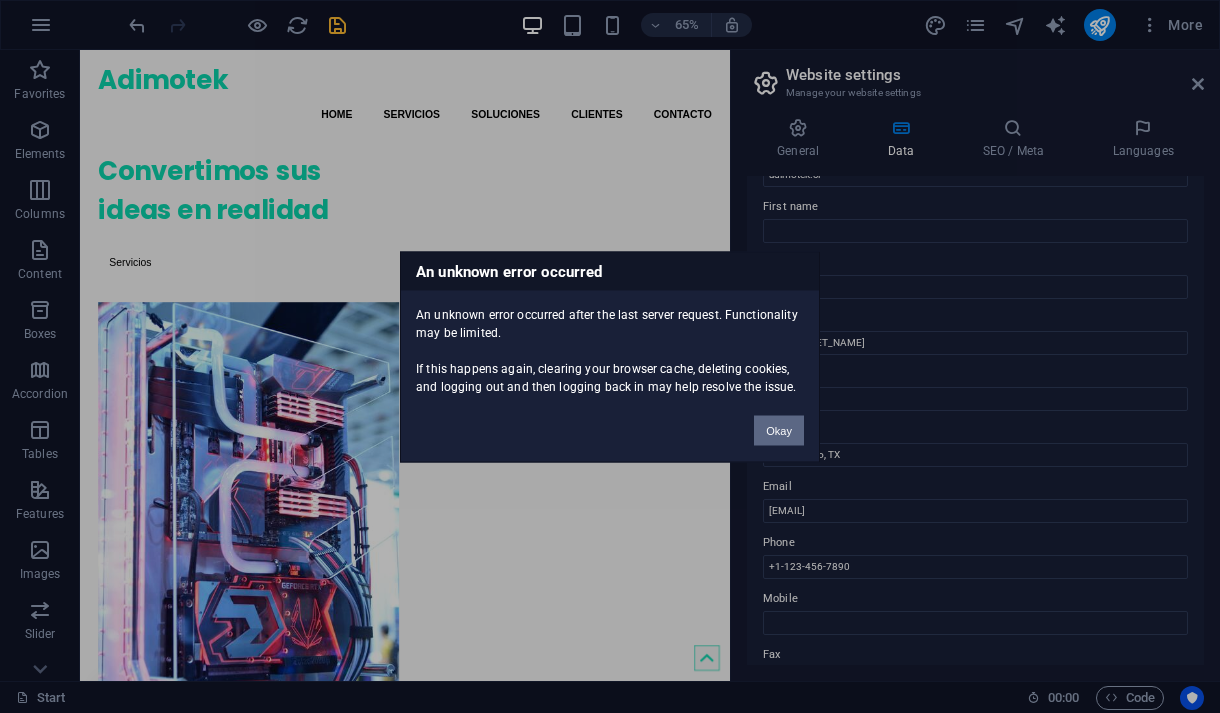 click on "Okay" at bounding box center [779, 430] 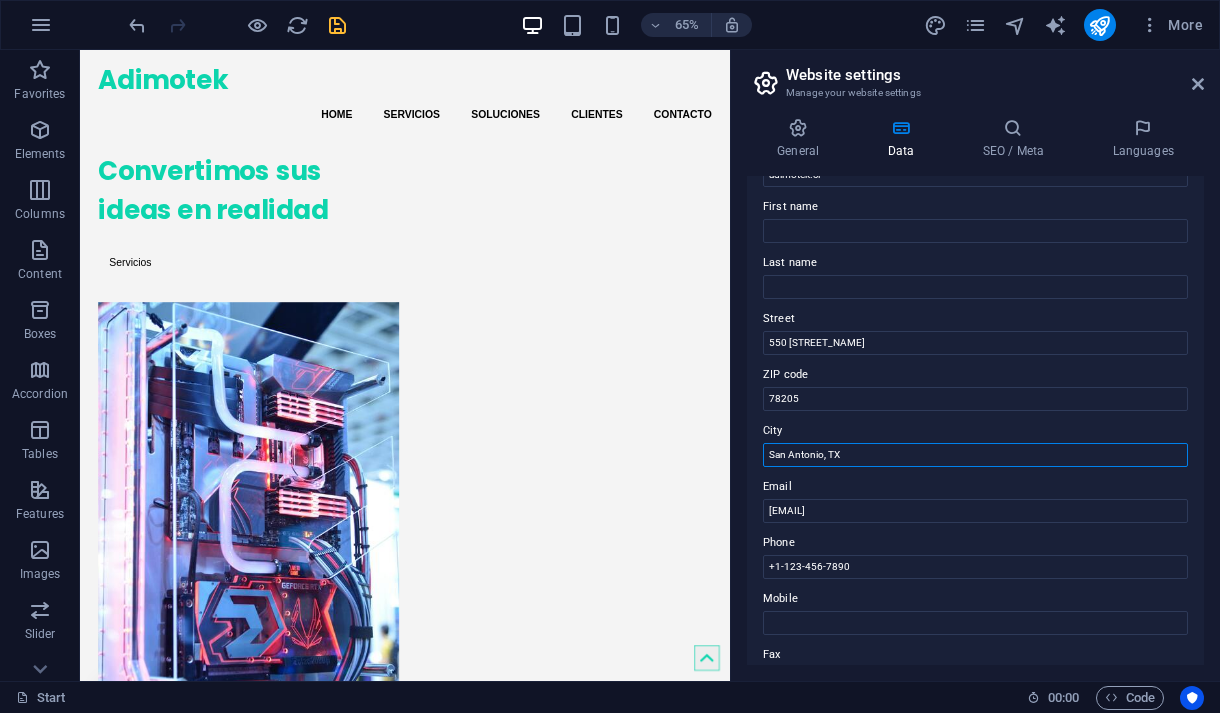 click on "San Antonio, TX" at bounding box center [975, 455] 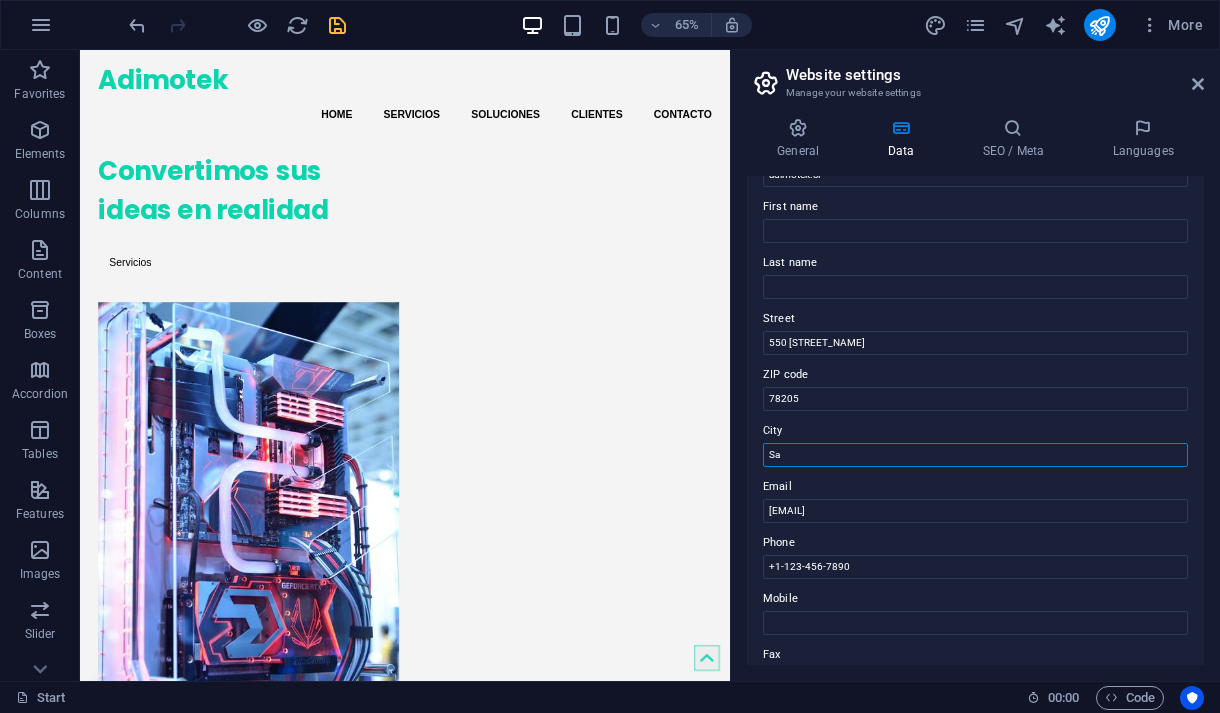 type on "S" 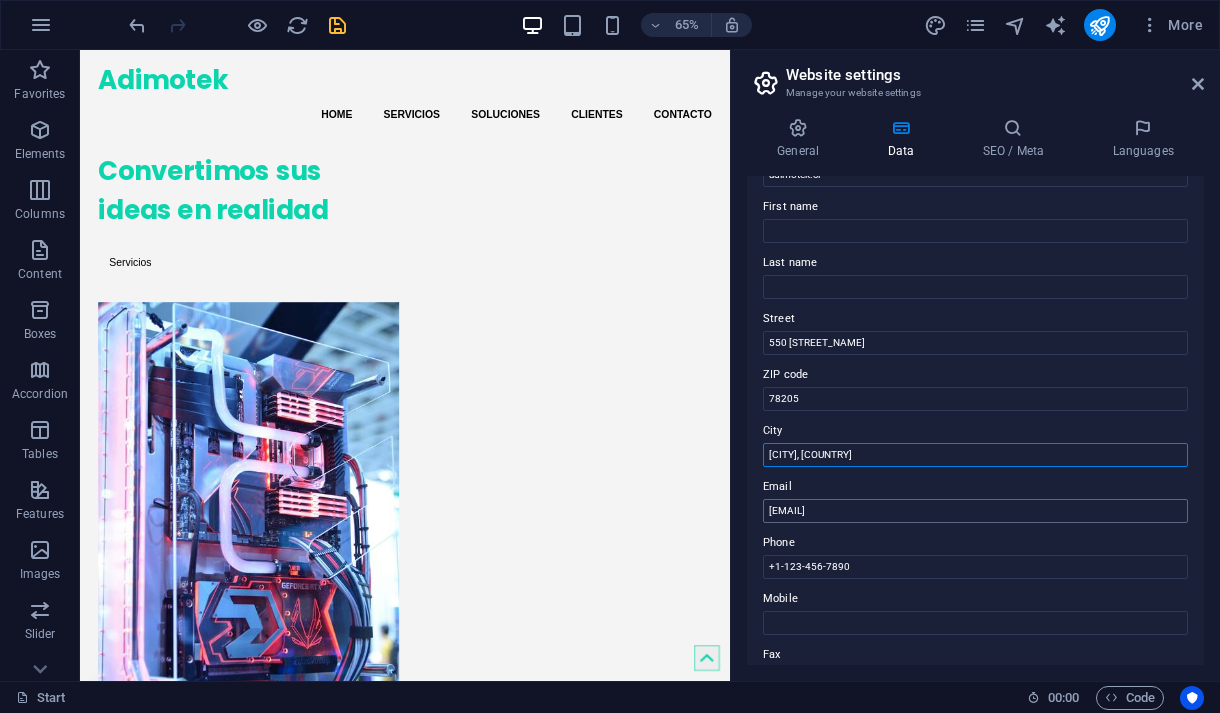 type on "[CITY], [STATE]" 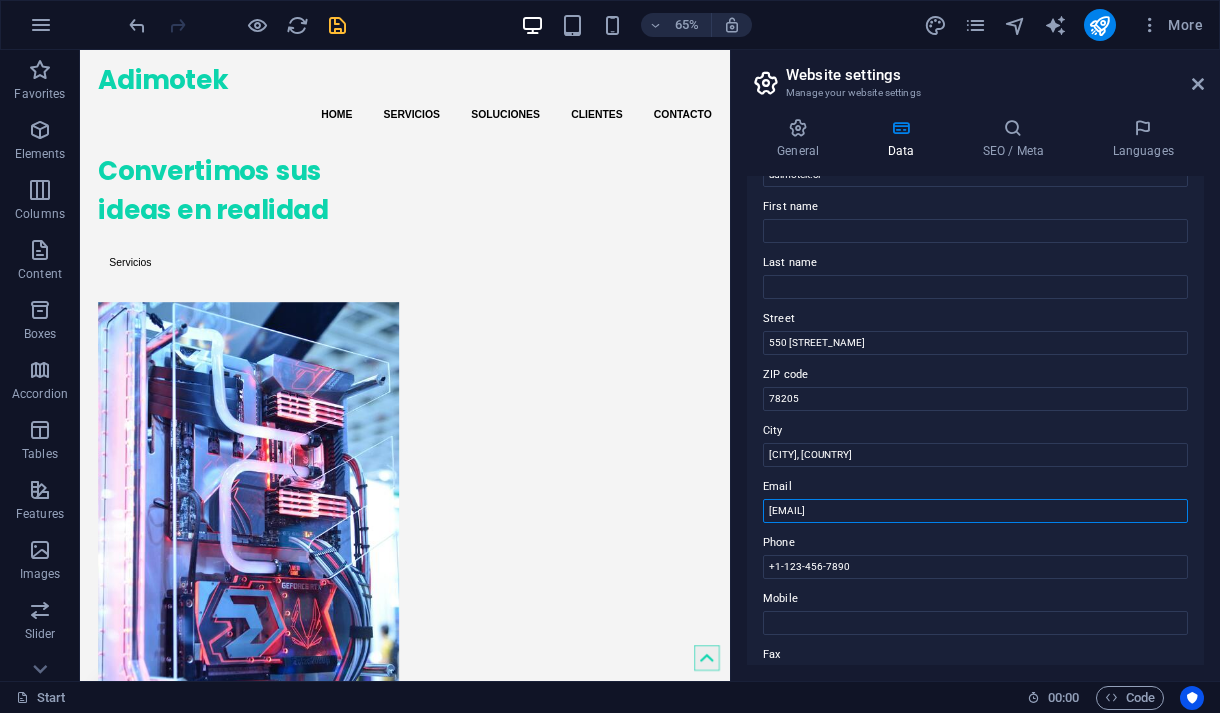 click on "[EMAIL]" at bounding box center [975, 511] 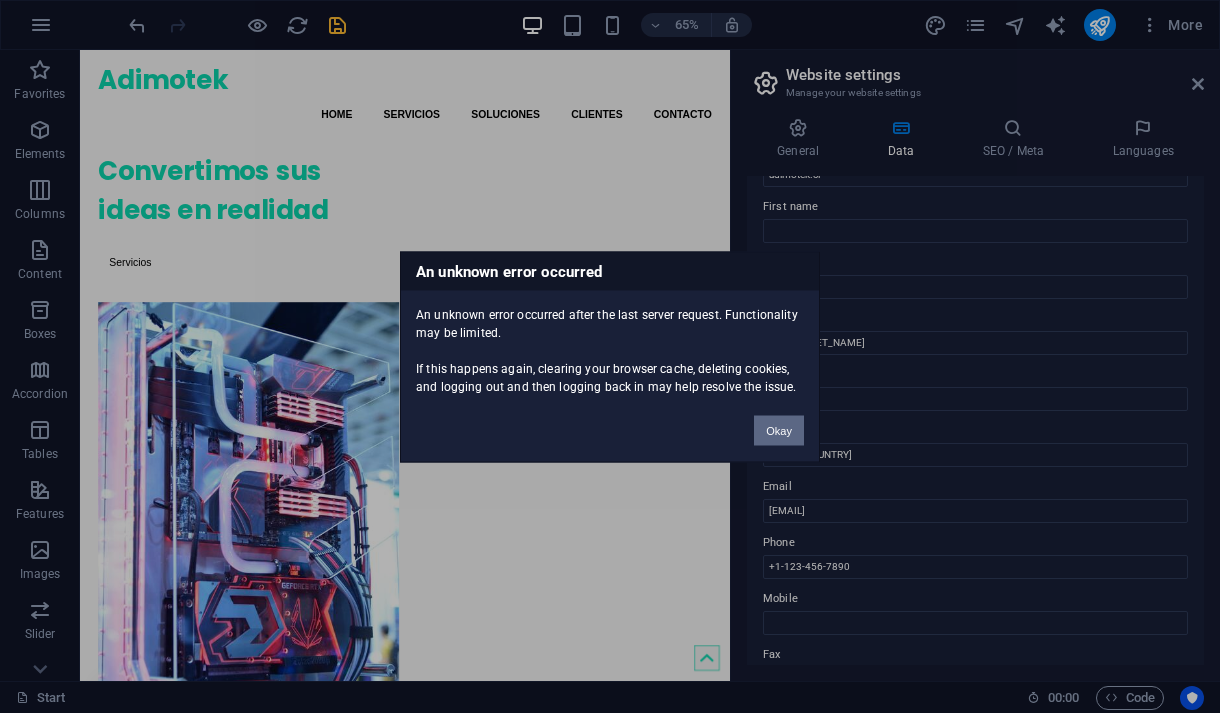 click on "Okay" at bounding box center [779, 430] 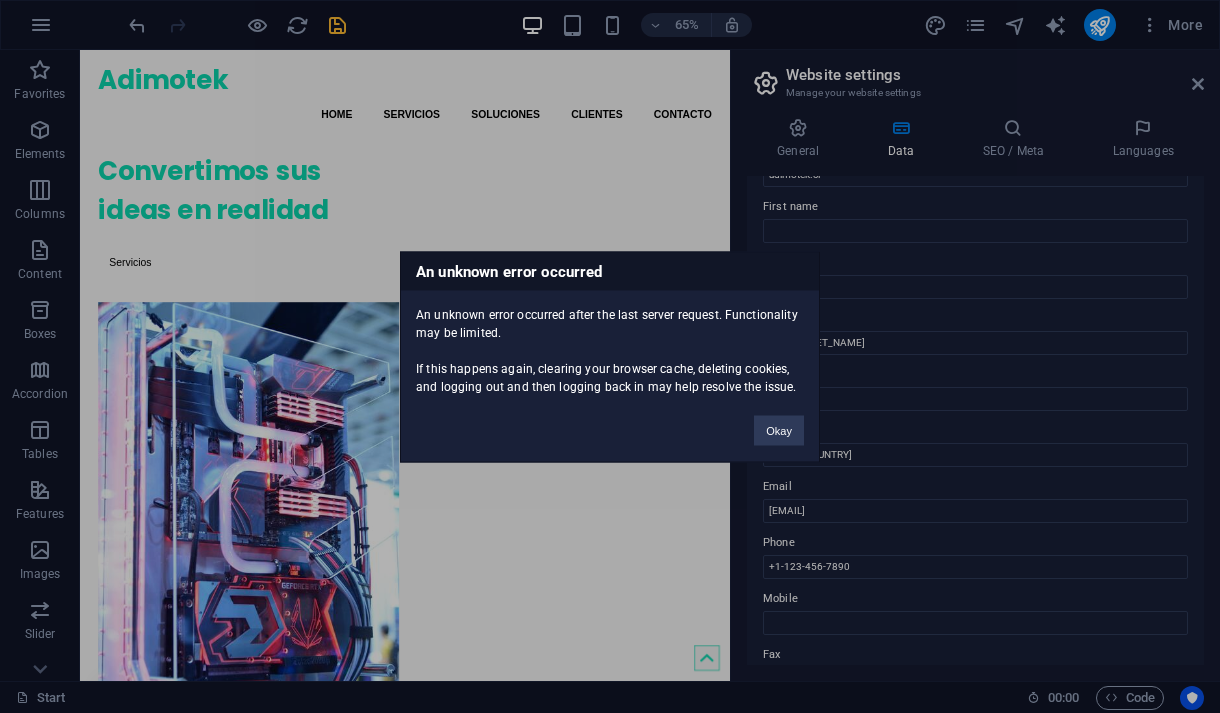 click on "An unknown error occurred An unknown error occurred after the last server request. Functionality may be limited.  If this happens again, clearing your browser cache, deleting cookies, and logging out and then logging back in may help resolve the issue. Okay" at bounding box center [610, 356] 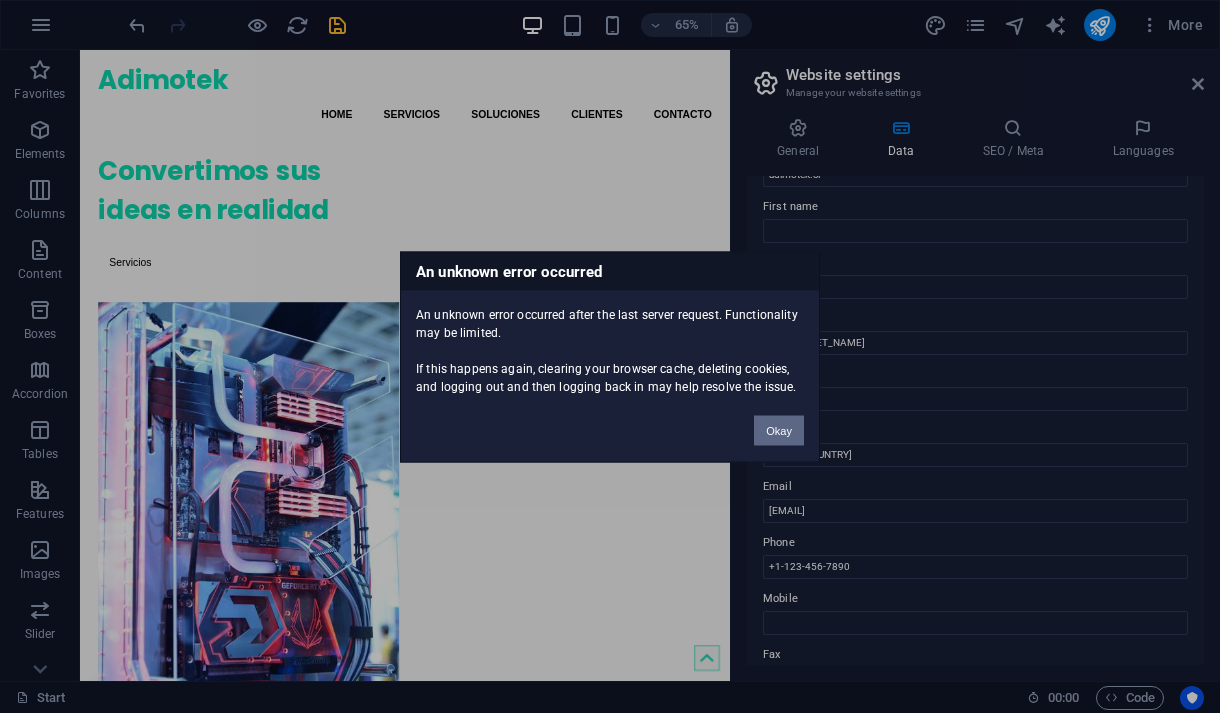 click on "Okay" at bounding box center [779, 430] 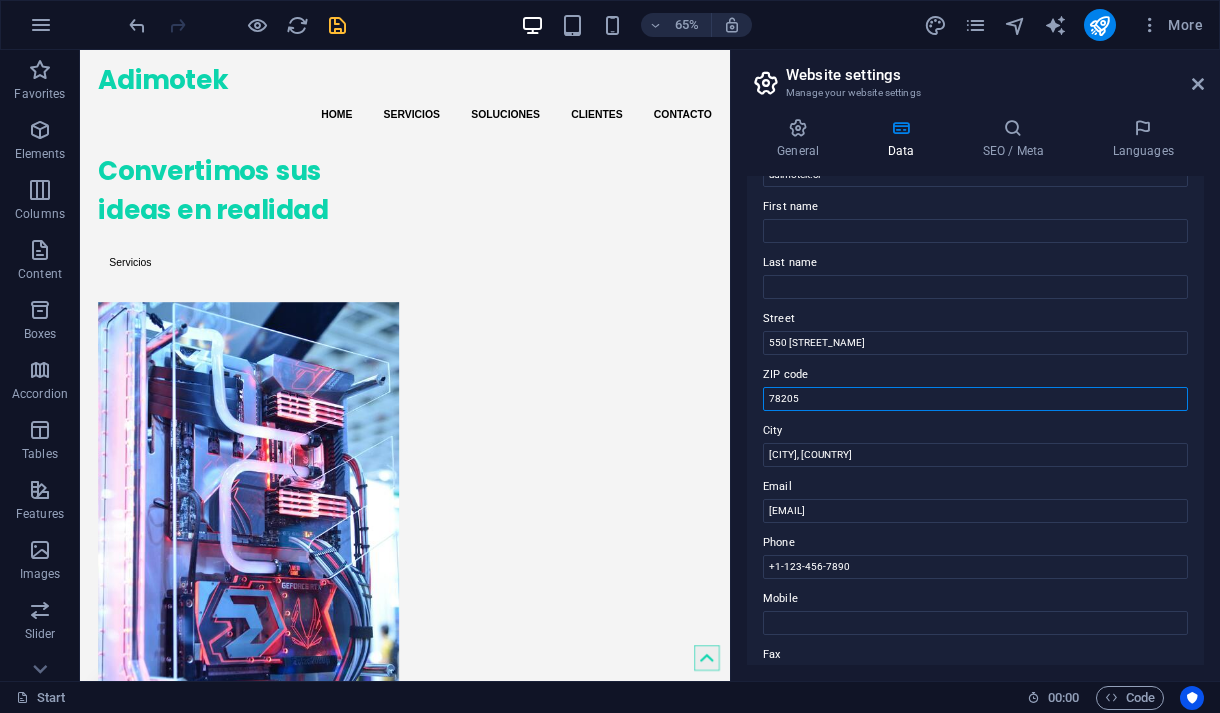 click on "78205" at bounding box center [975, 399] 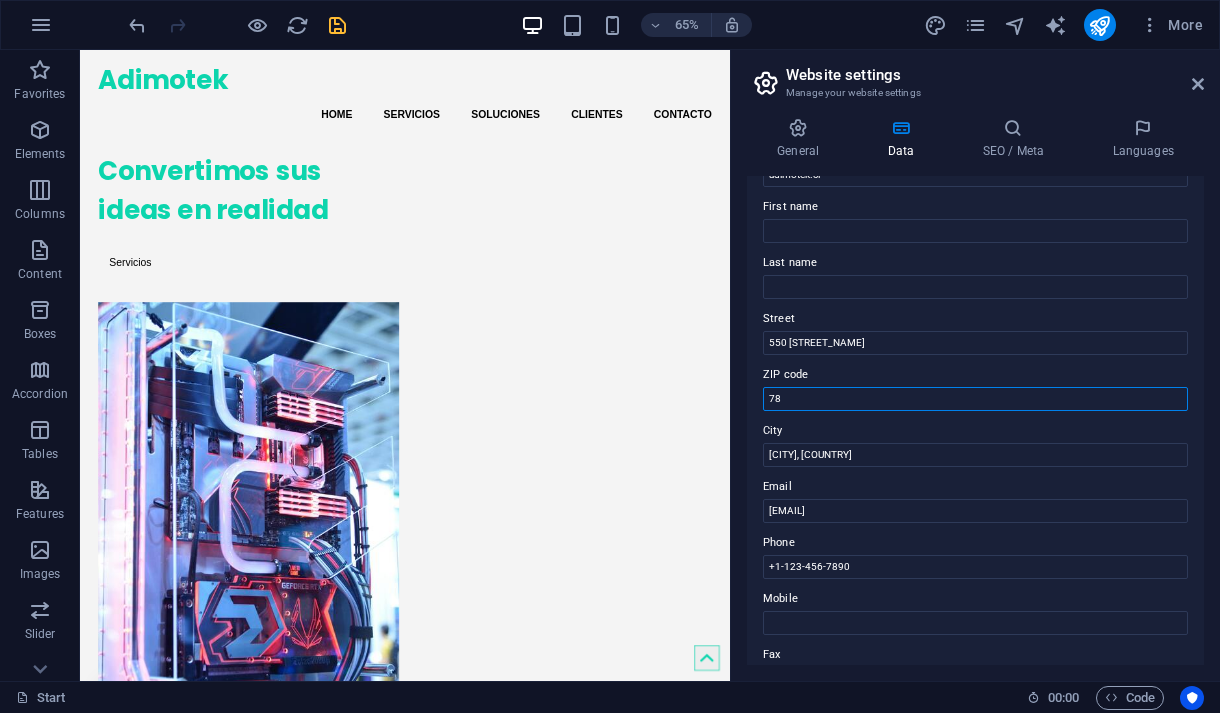 type on "7" 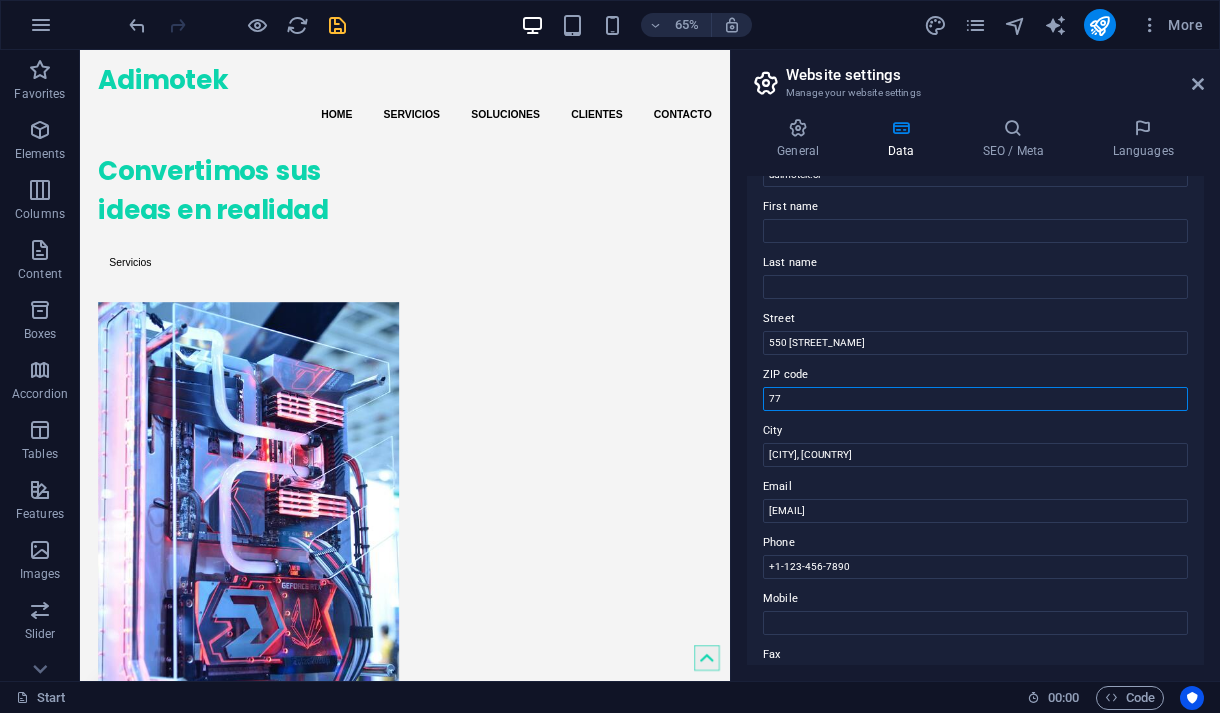 type on "77" 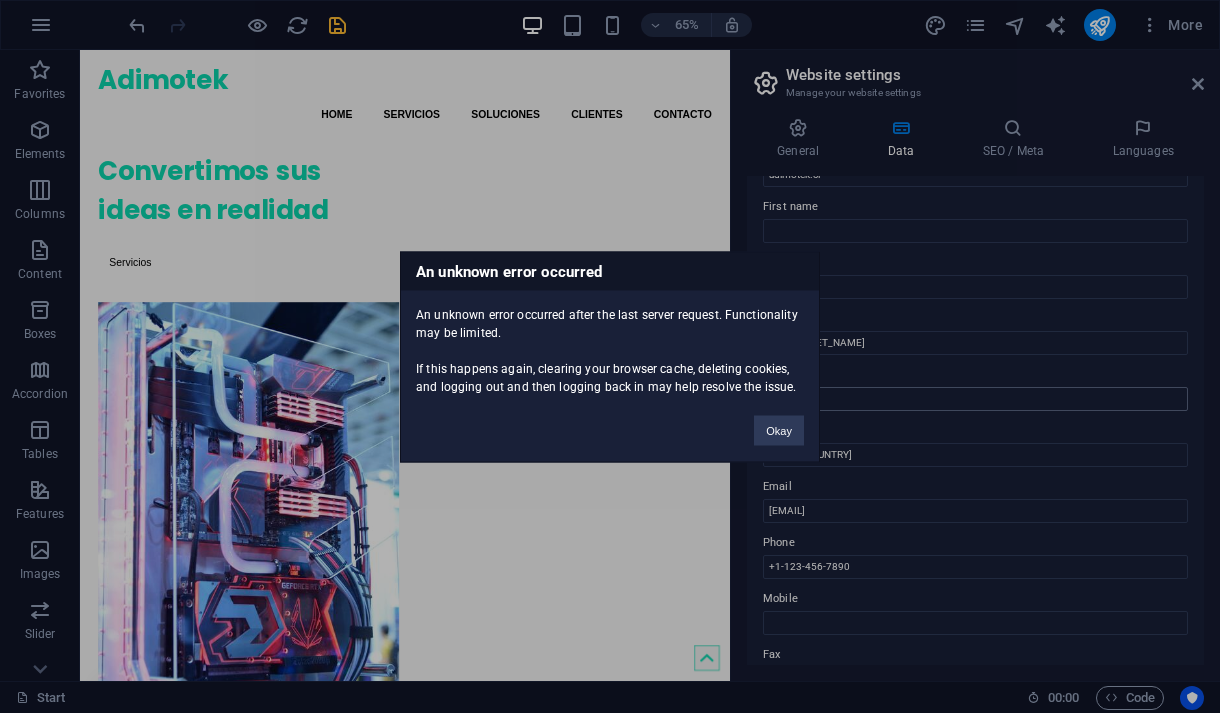 type 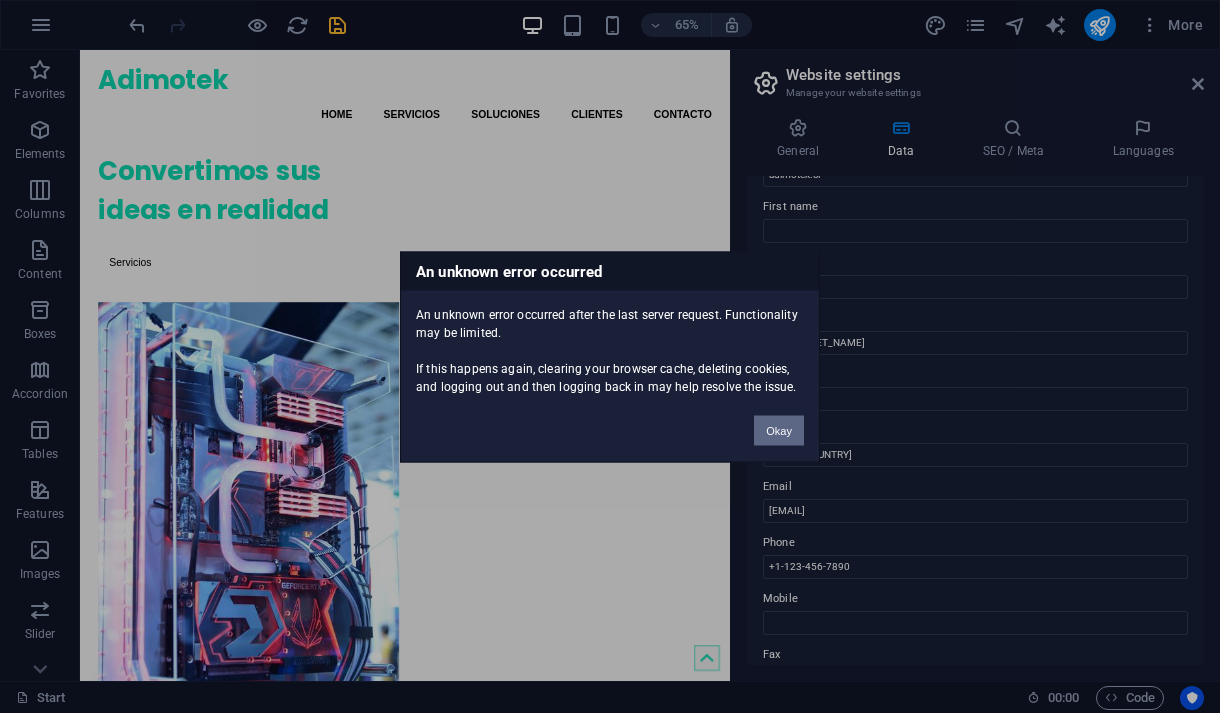 click on "Okay" at bounding box center (779, 430) 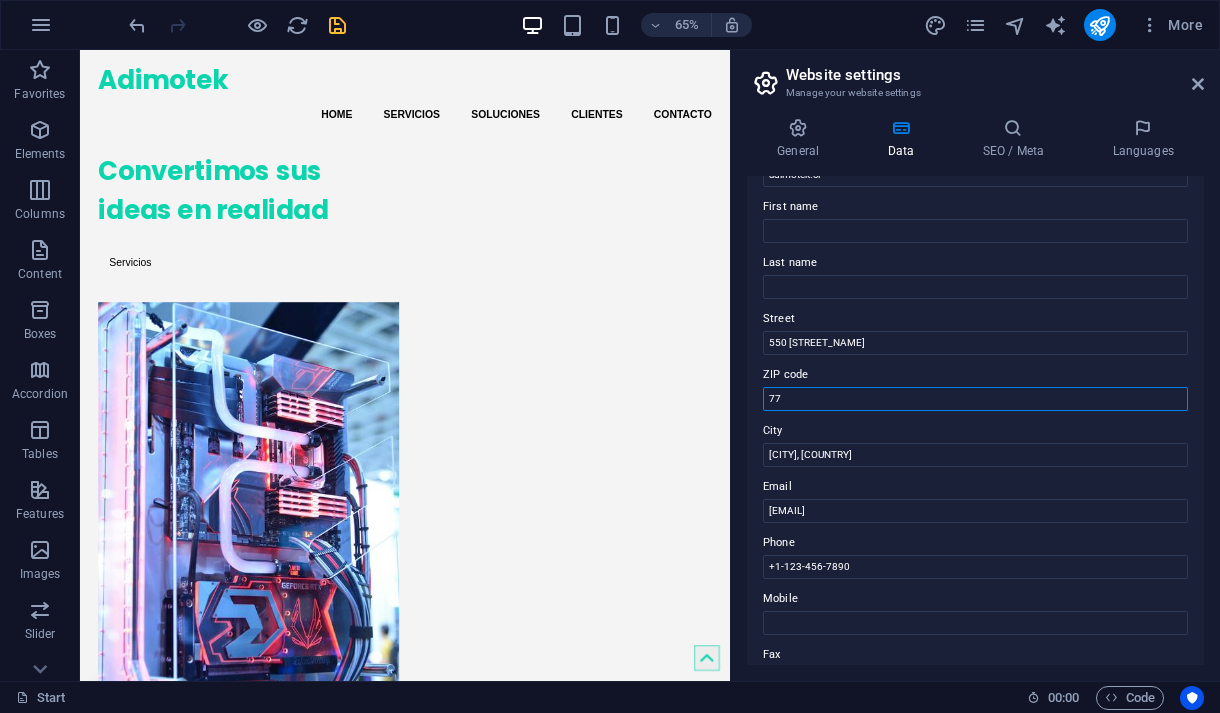 click on "77" at bounding box center (975, 399) 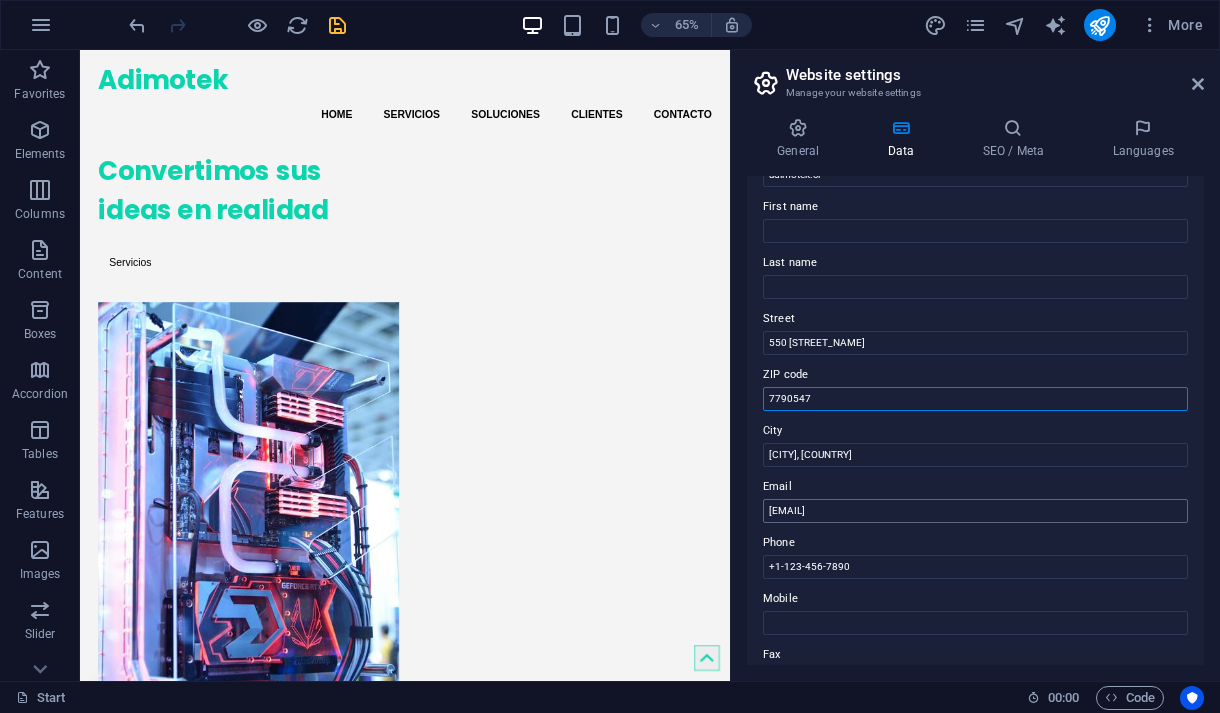 type on "7790547" 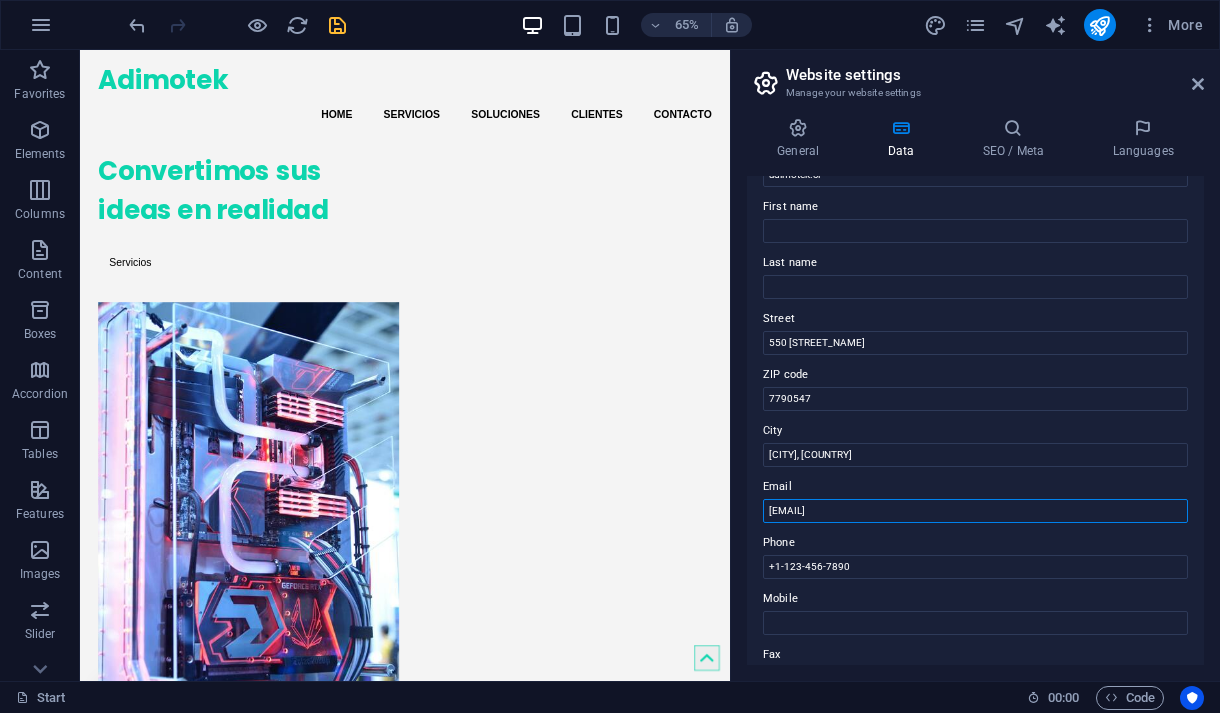 drag, startPoint x: 1007, startPoint y: 510, endPoint x: 750, endPoint y: 507, distance: 257.01752 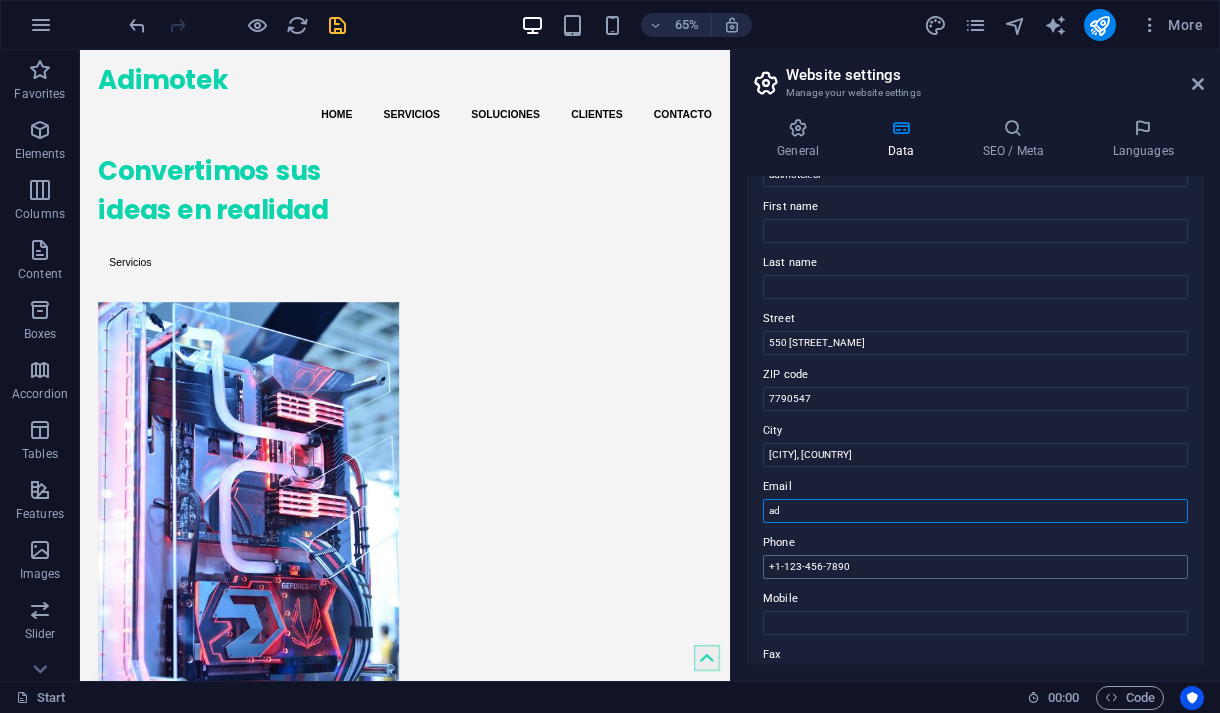 type on "a" 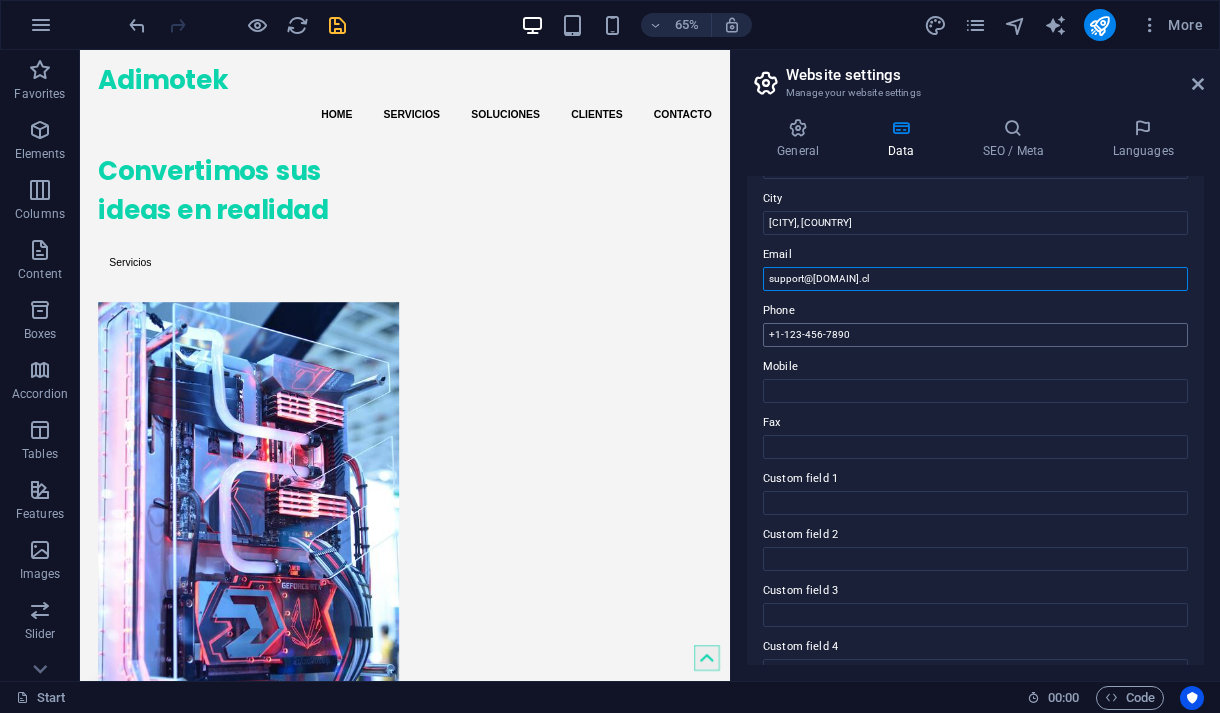scroll, scrollTop: 320, scrollLeft: 0, axis: vertical 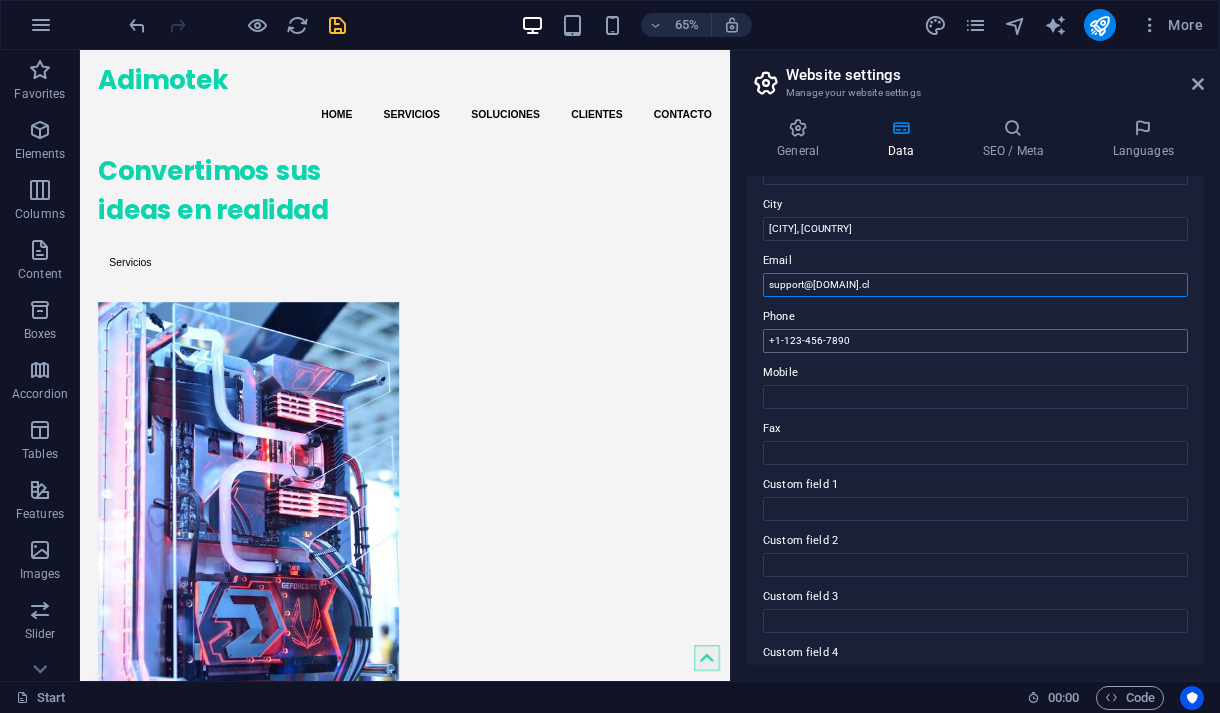 type on "[EMAIL]" 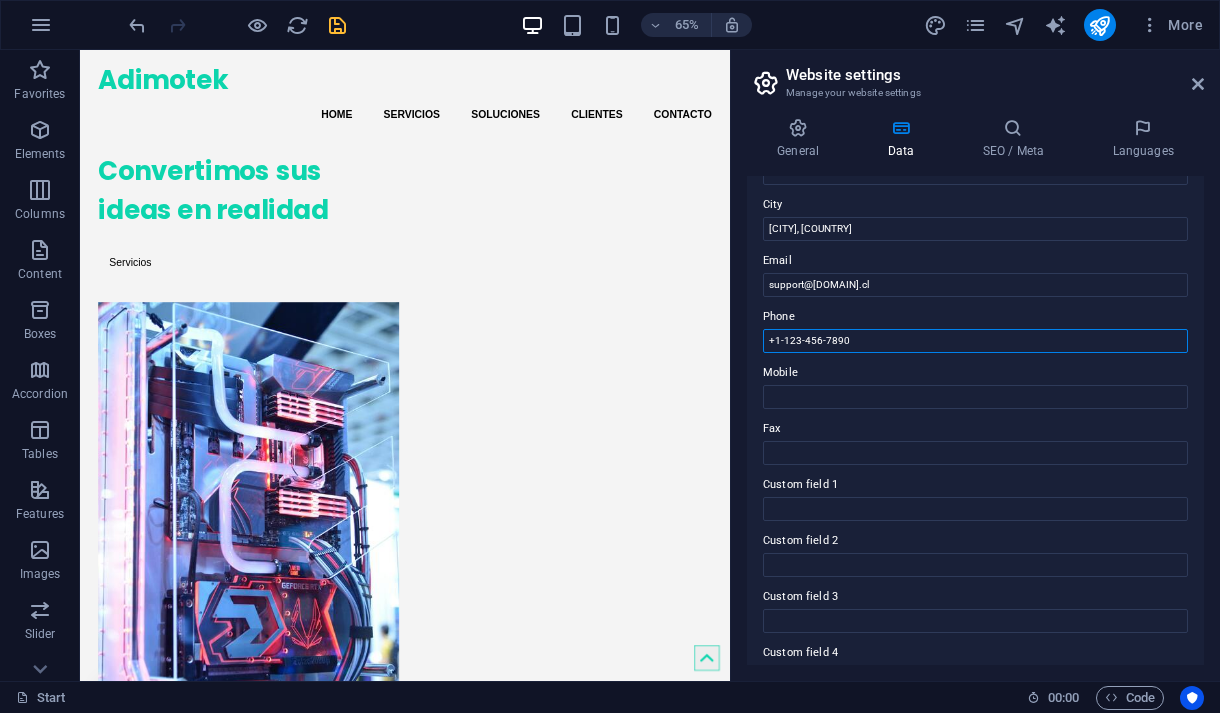 click on "+1-123-456-7890" at bounding box center (975, 341) 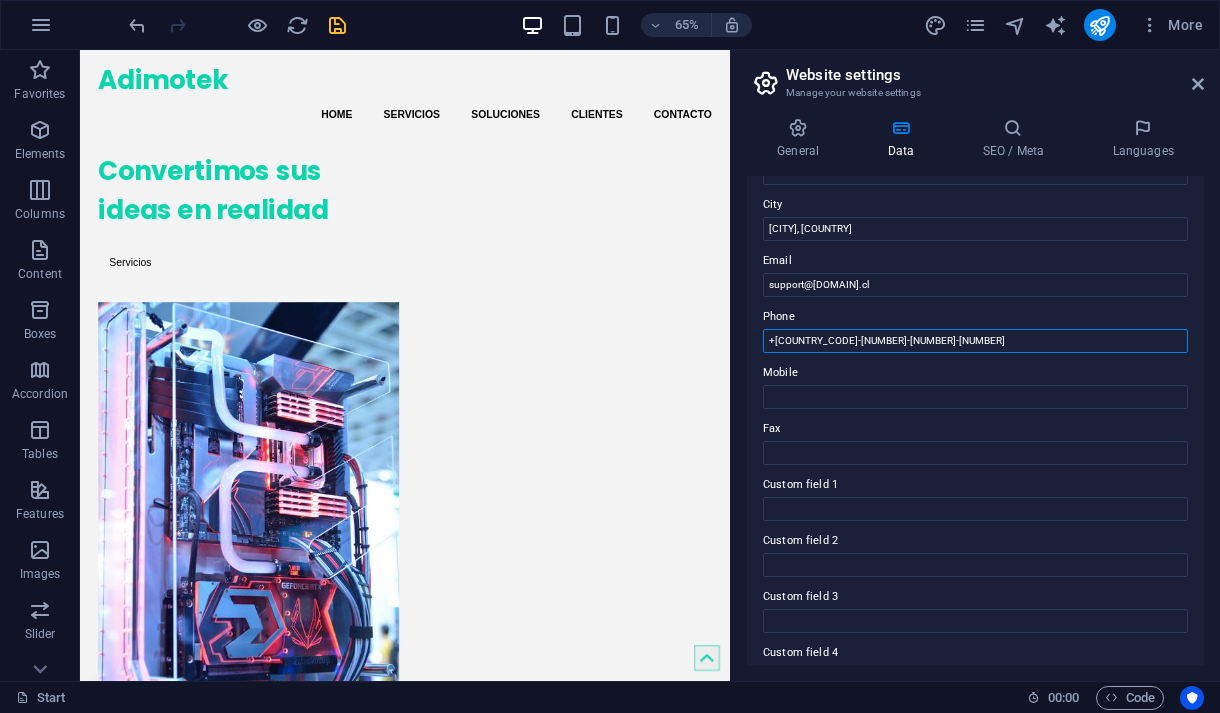 type on "+1-123-456-789" 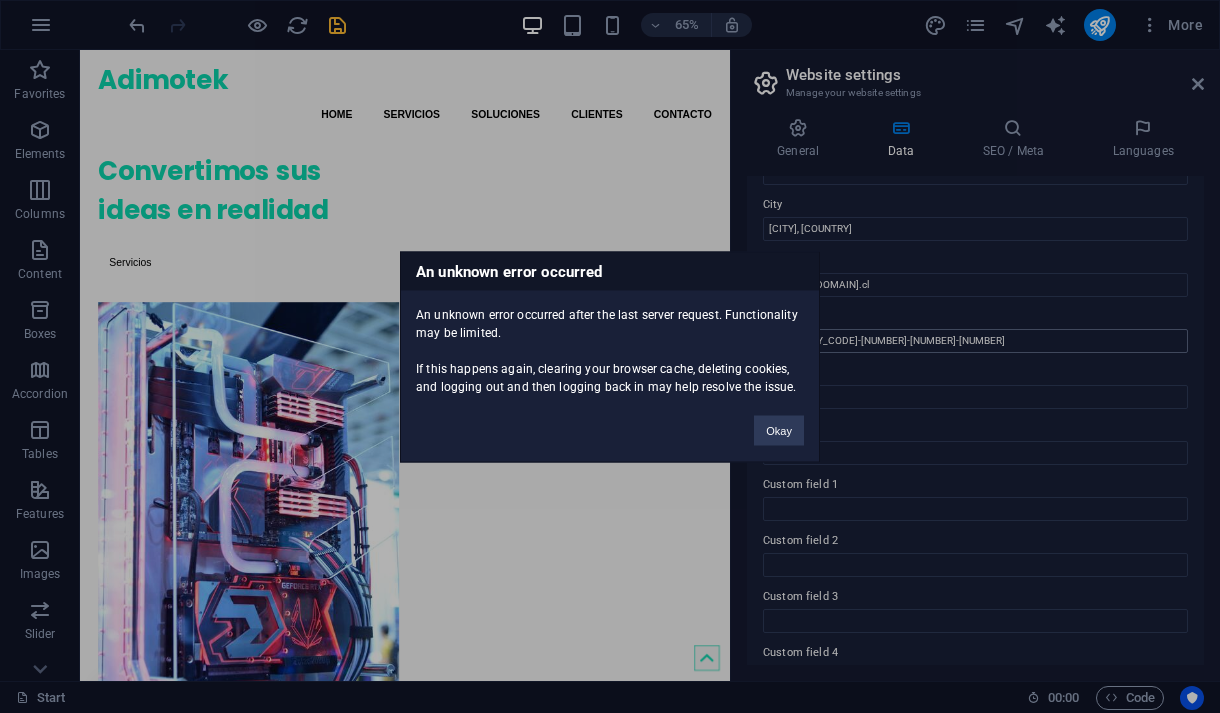 type 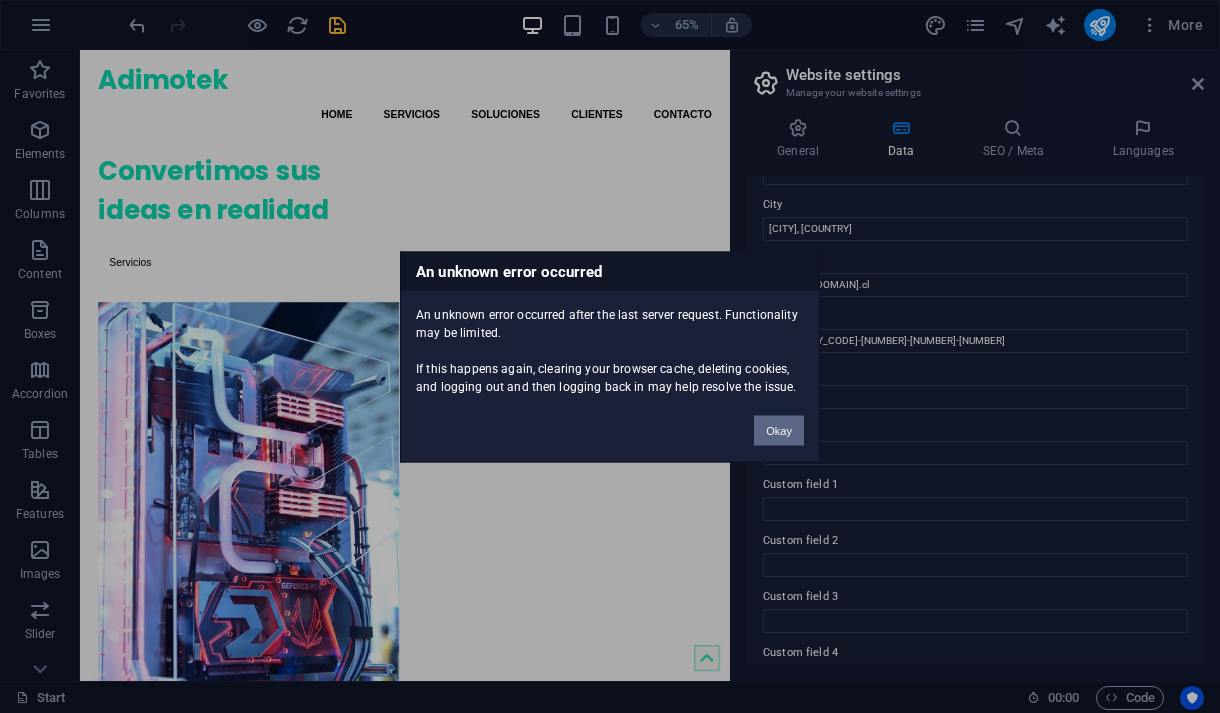 click on "Okay" at bounding box center (779, 430) 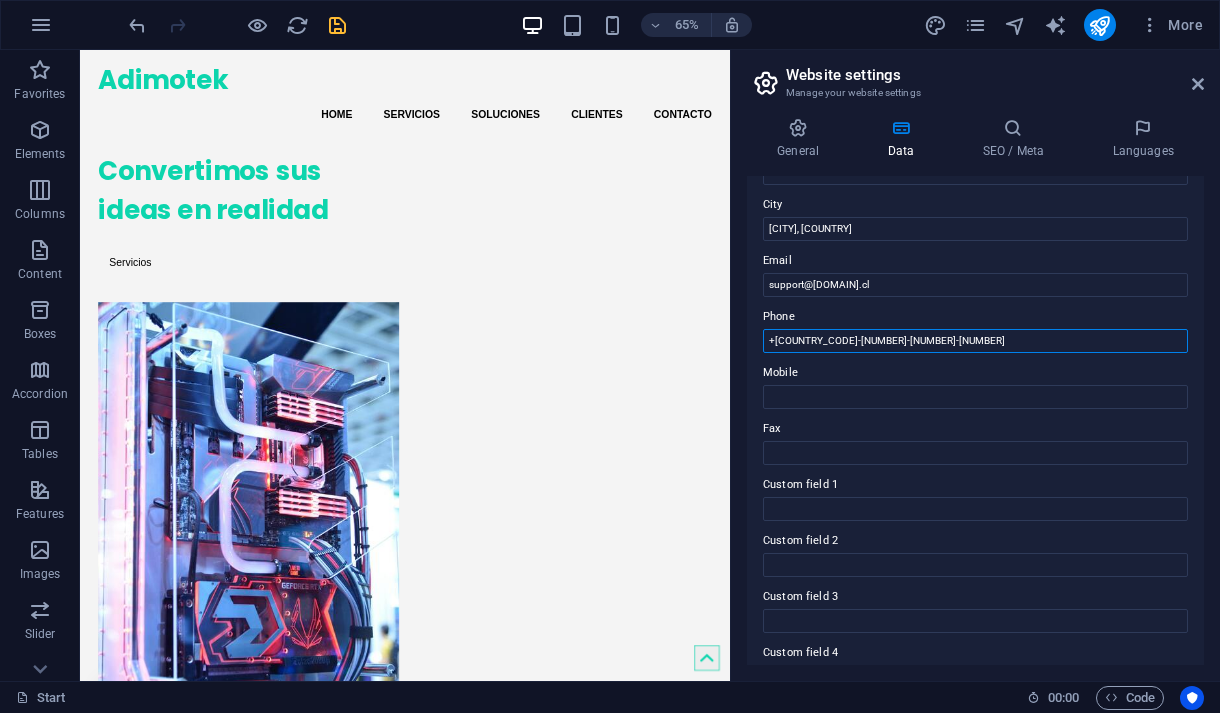 click on "+1-123-456-789" at bounding box center [975, 341] 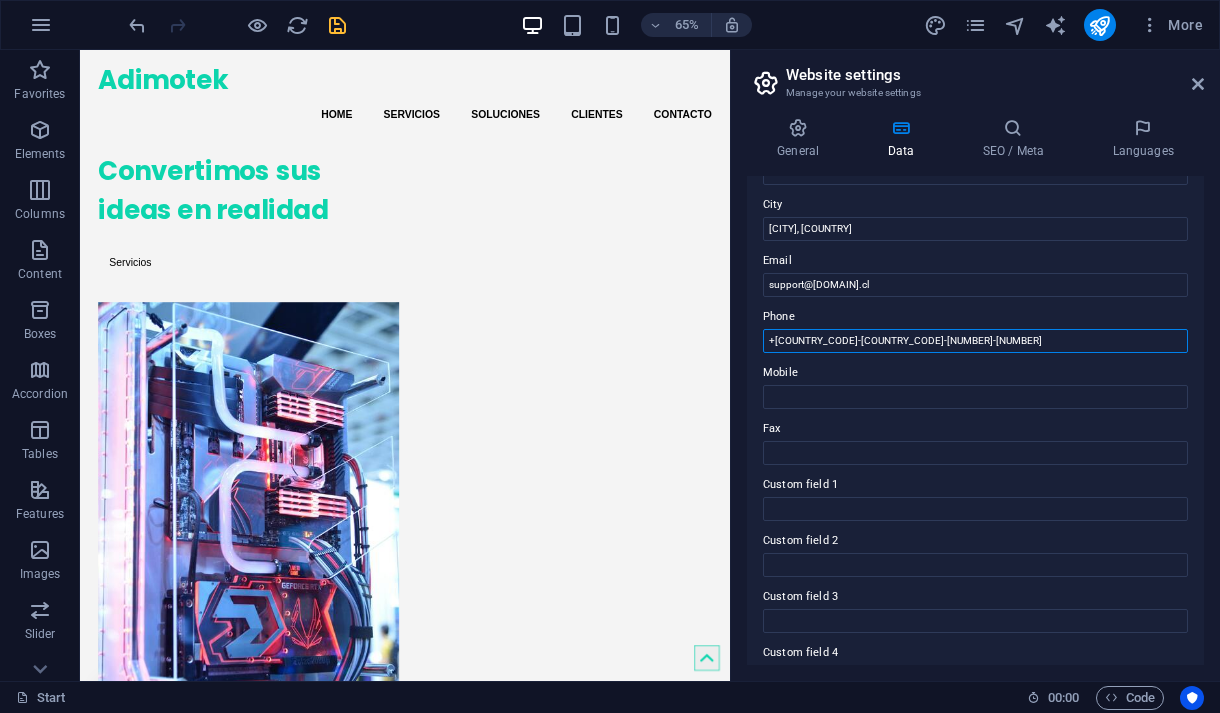 type on "[PHONE]" 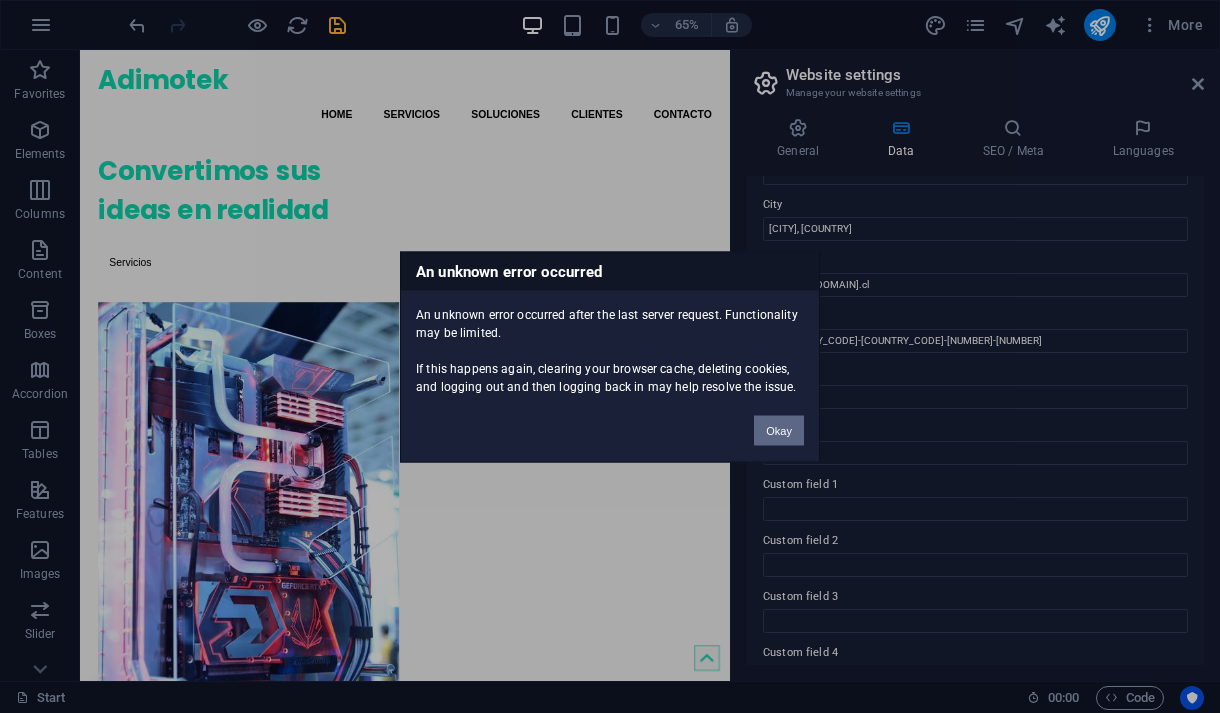 click on "Okay" at bounding box center [779, 430] 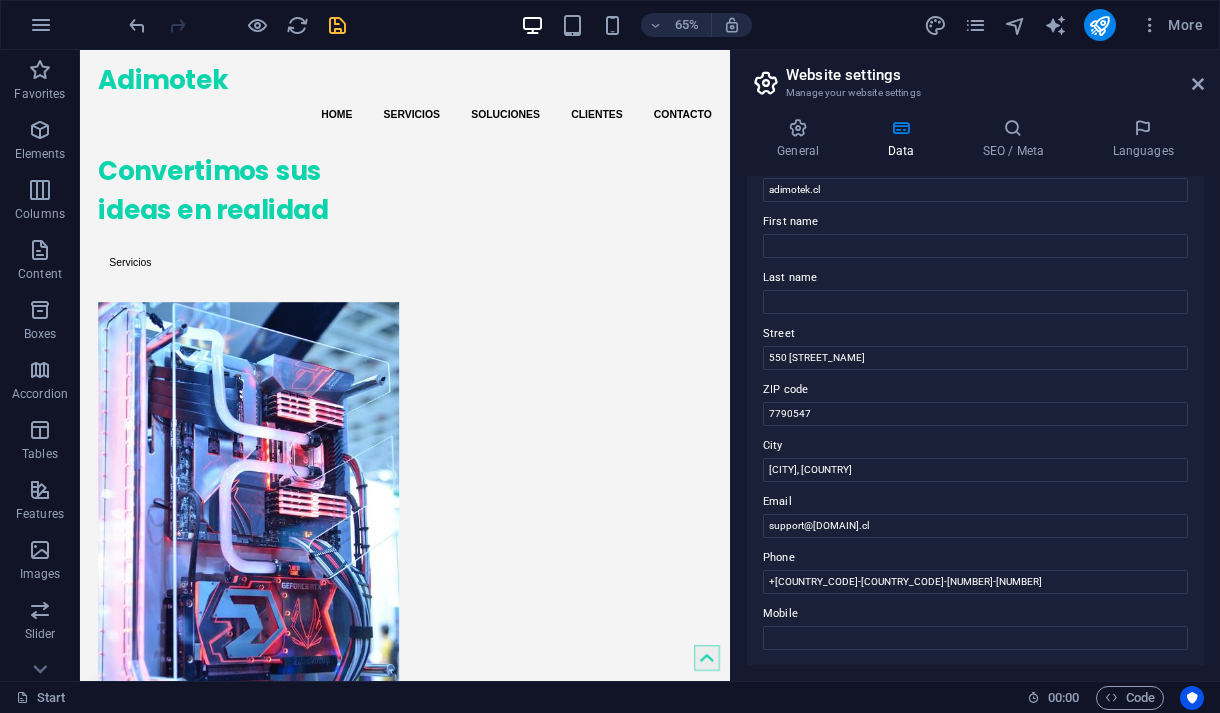 scroll, scrollTop: 0, scrollLeft: 0, axis: both 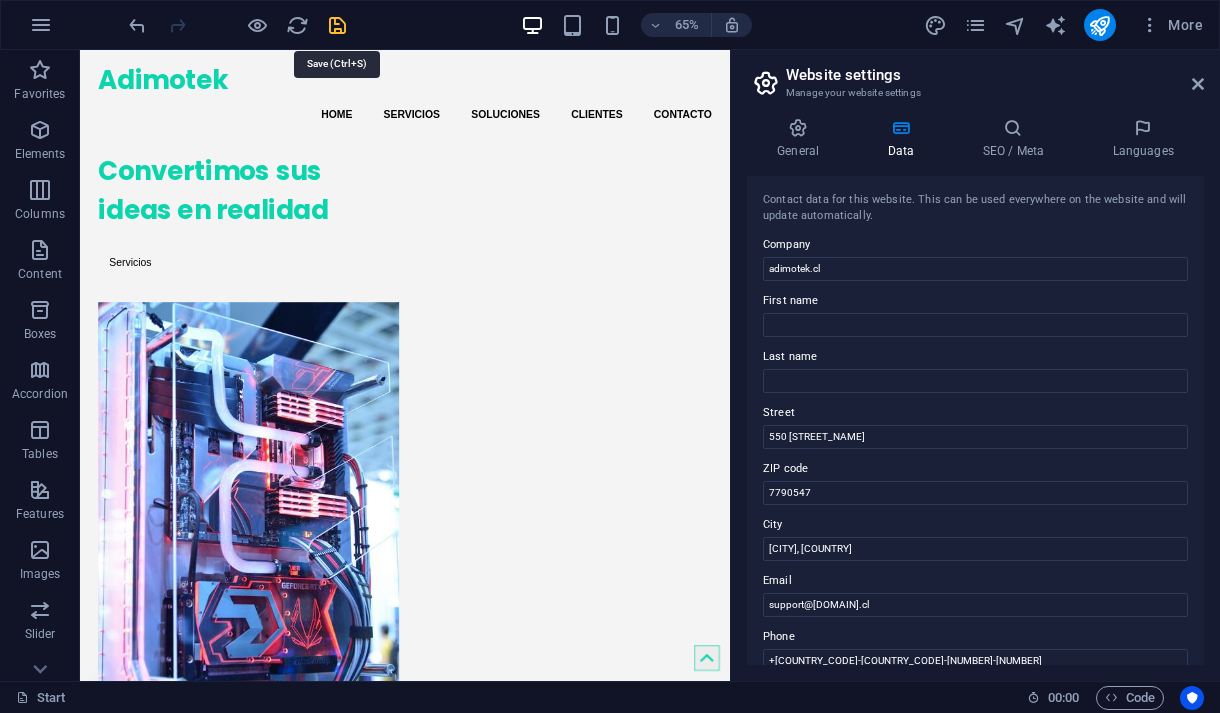 click at bounding box center (337, 25) 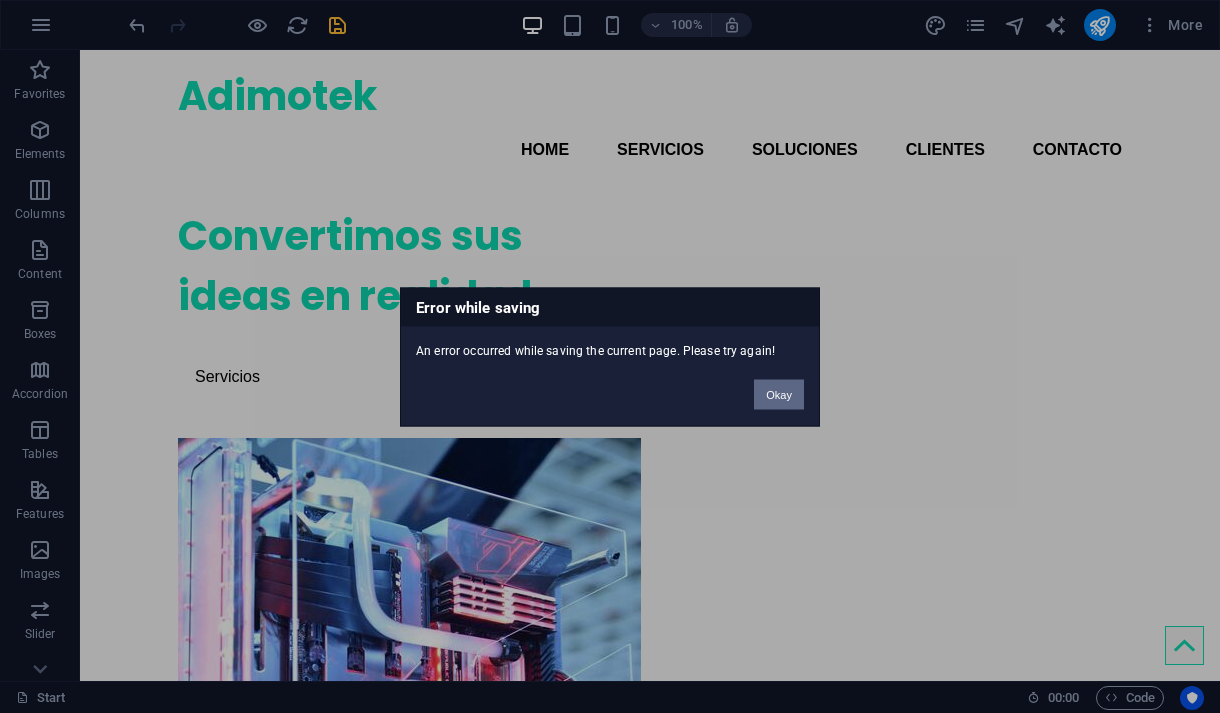 click on "Okay" at bounding box center [779, 394] 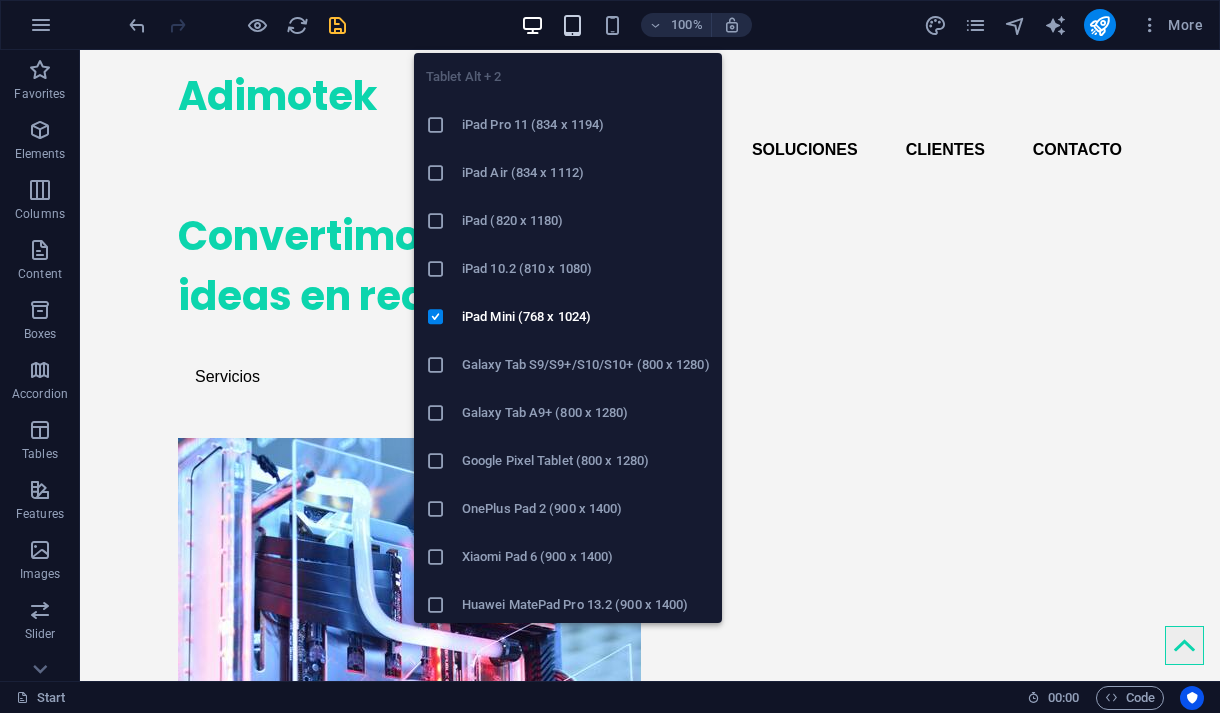 click at bounding box center (572, 25) 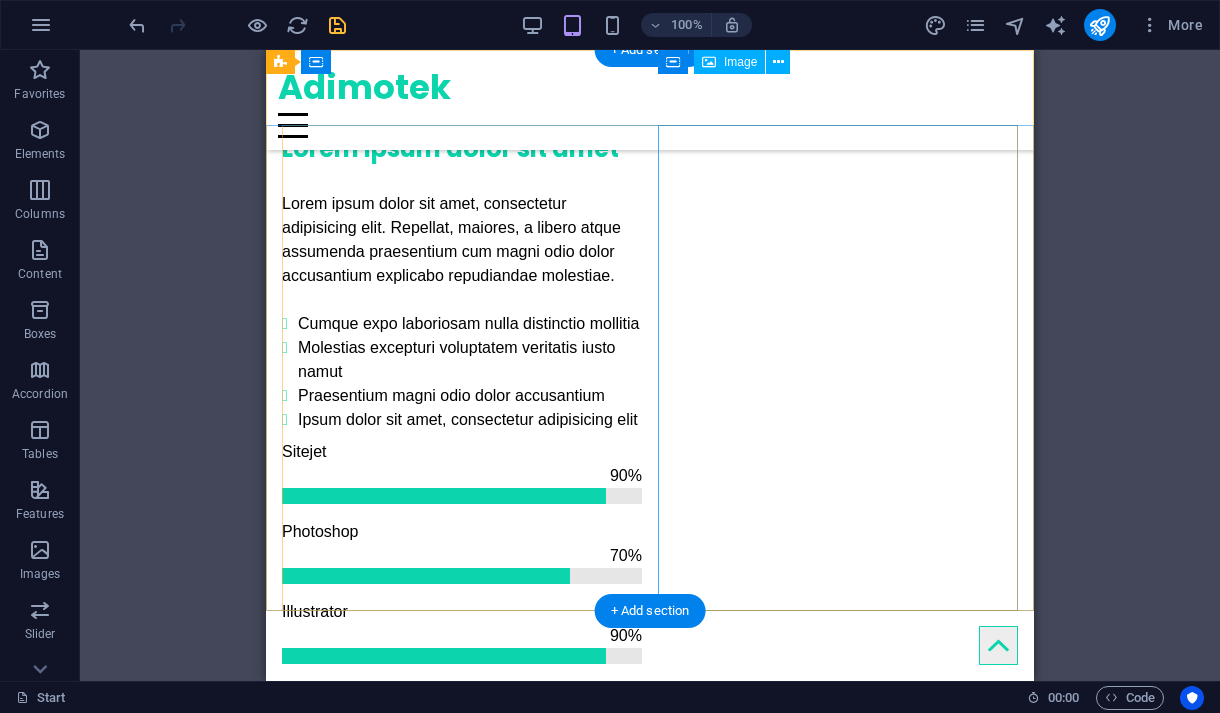 scroll, scrollTop: 0, scrollLeft: 0, axis: both 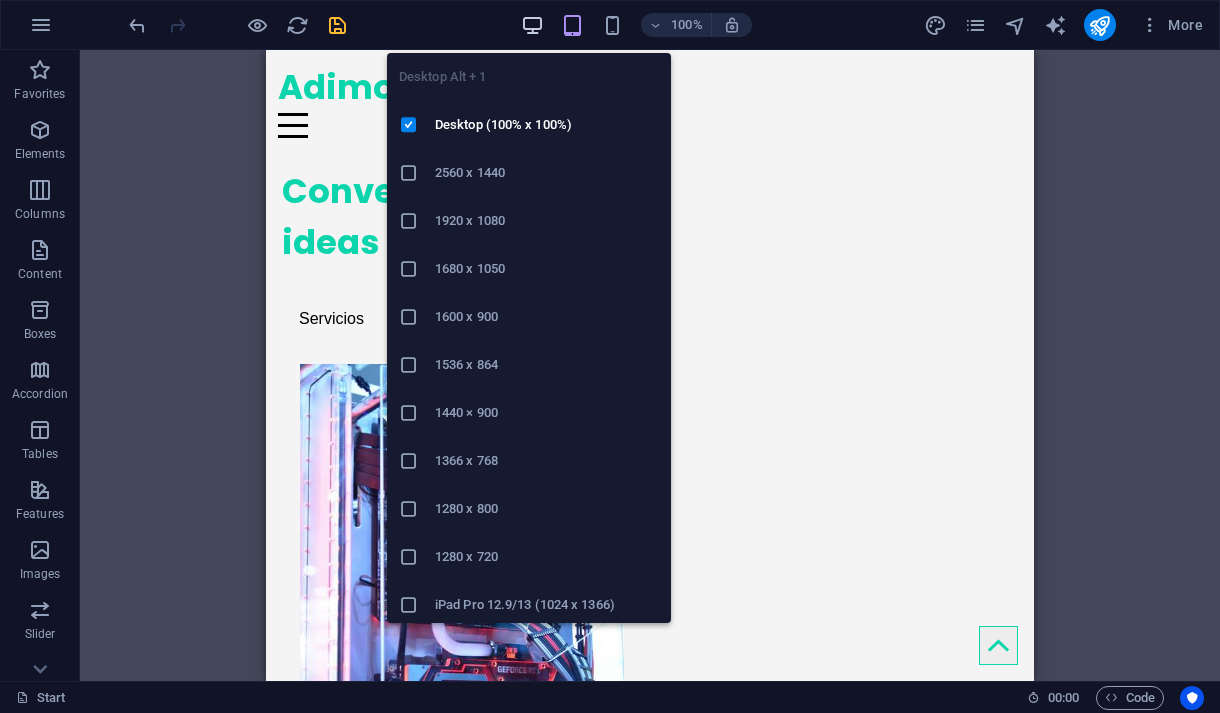 click at bounding box center (532, 25) 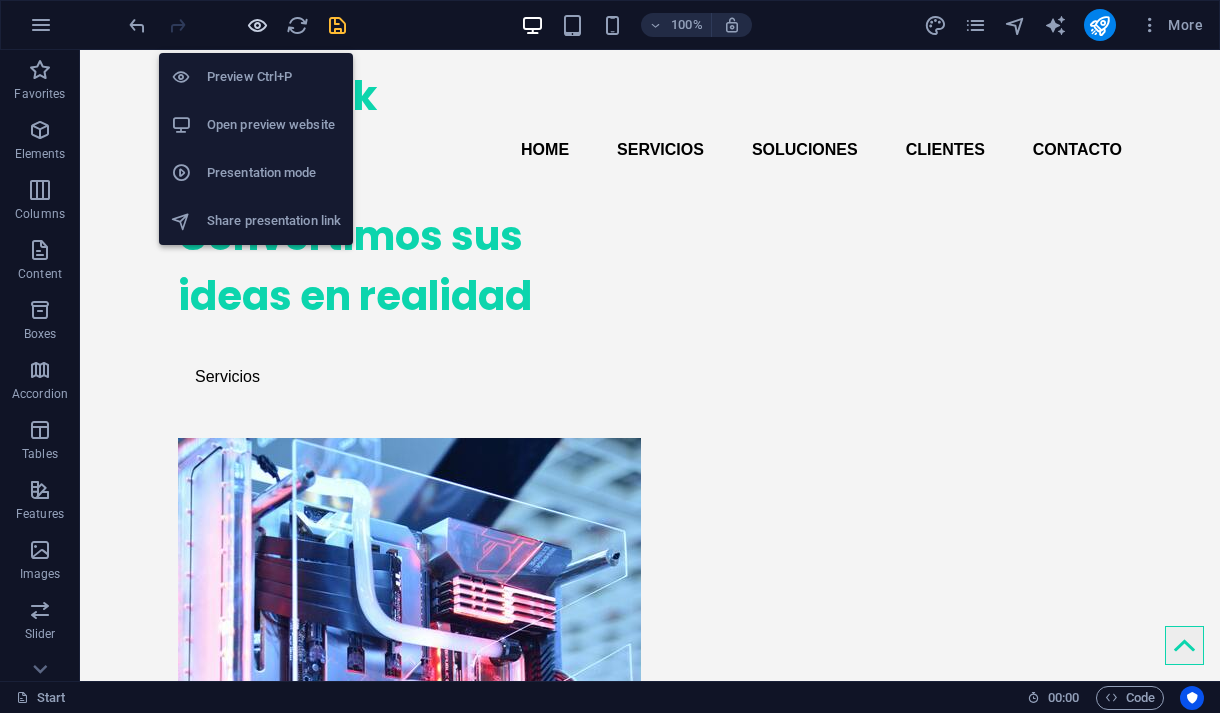 click at bounding box center [257, 25] 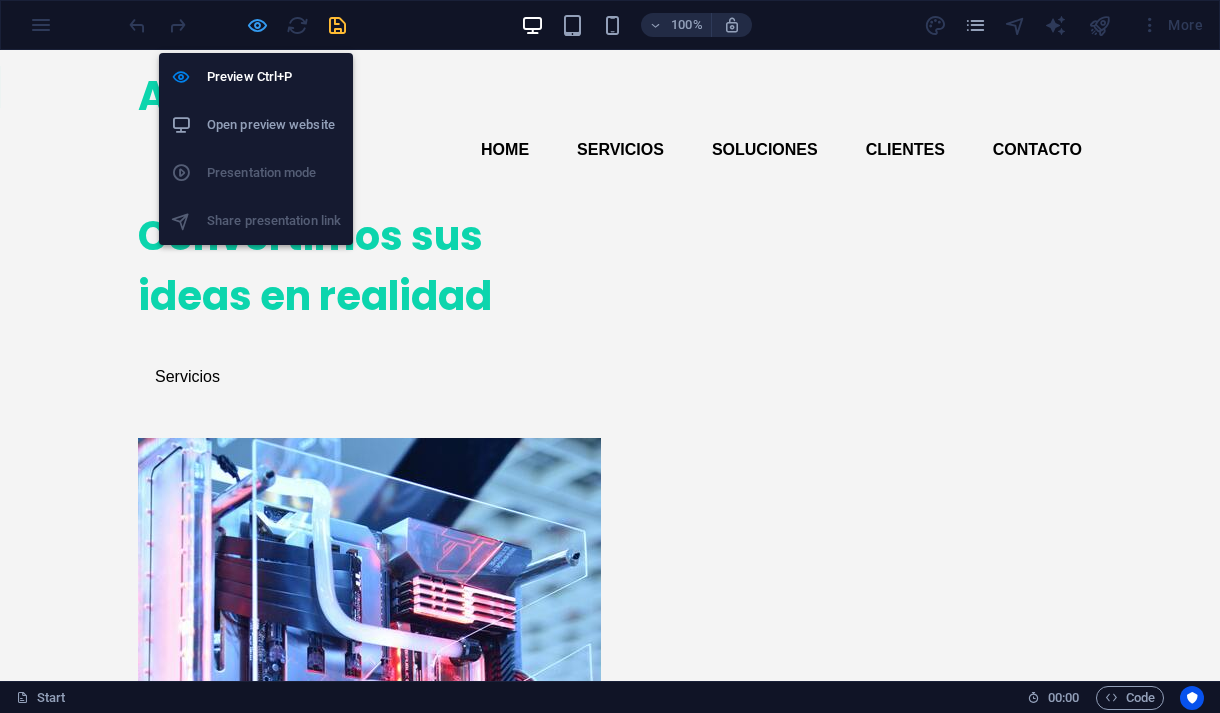 click at bounding box center [257, 25] 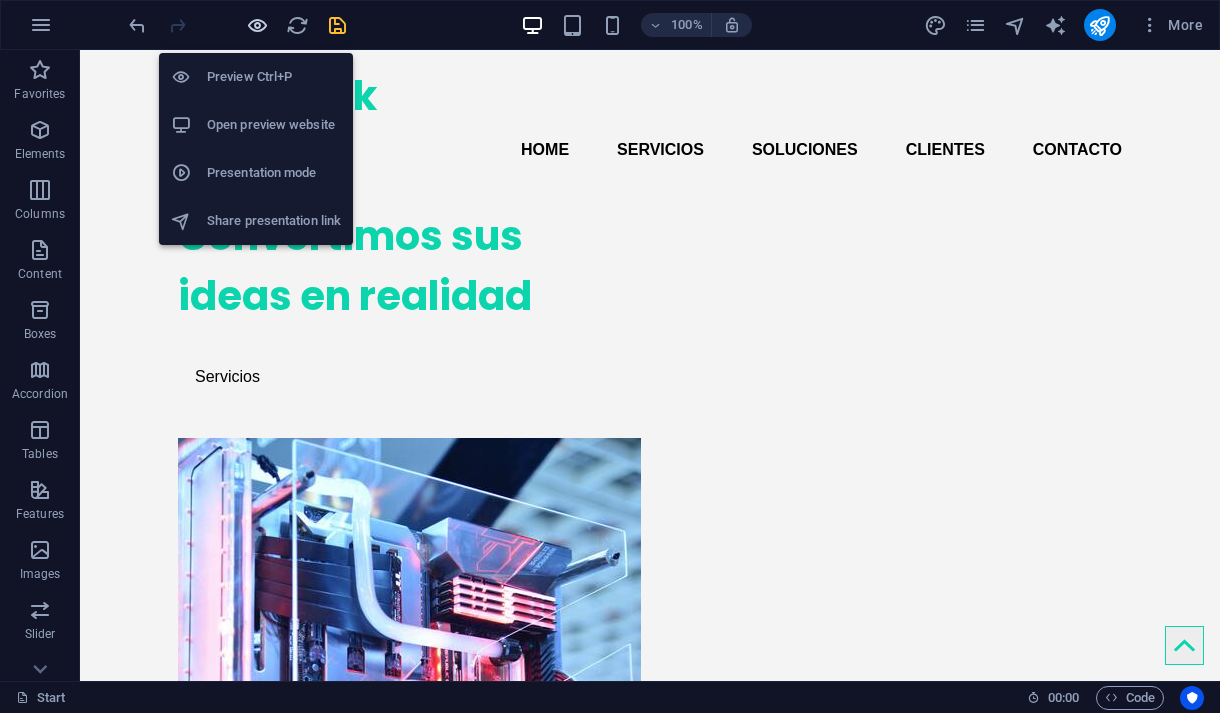 click at bounding box center (257, 25) 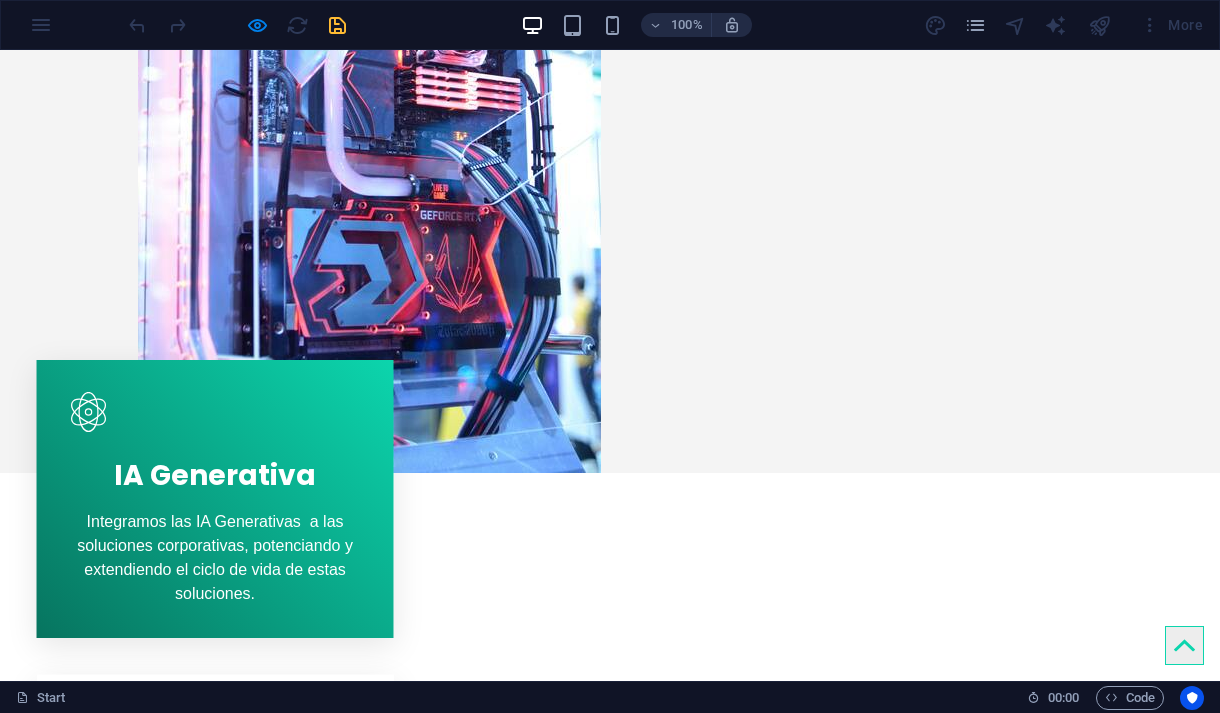 scroll, scrollTop: 662, scrollLeft: 0, axis: vertical 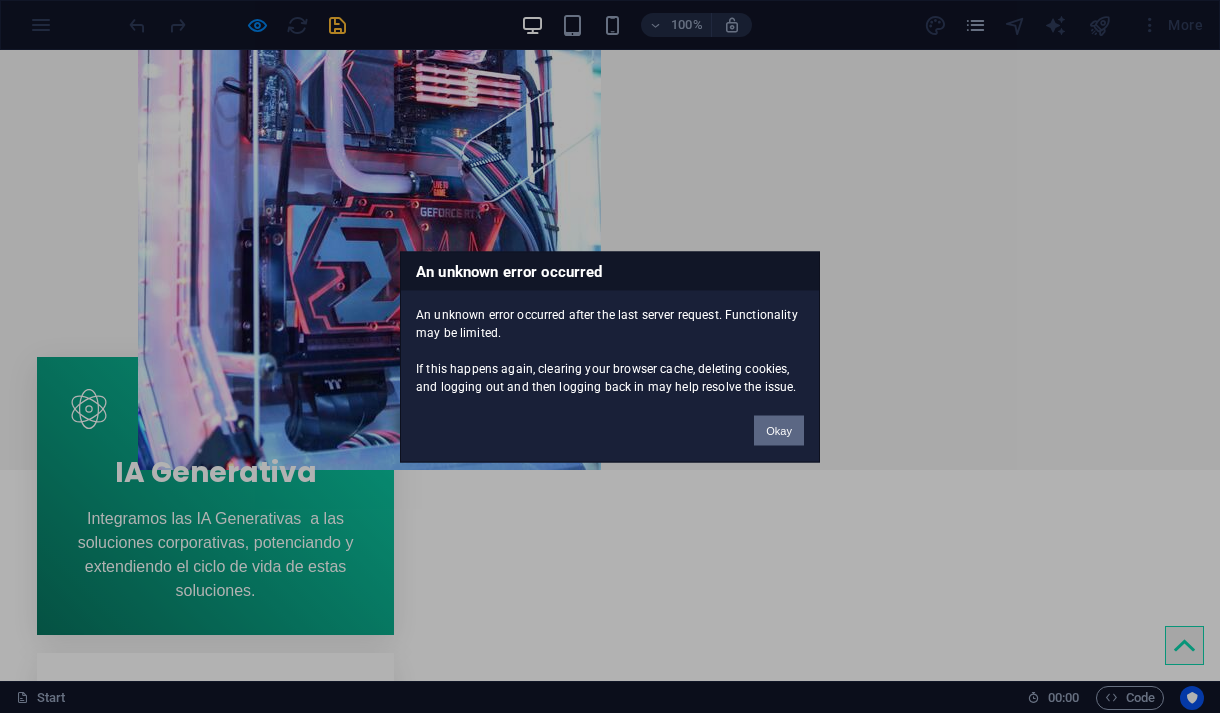 click on "Okay" at bounding box center (779, 430) 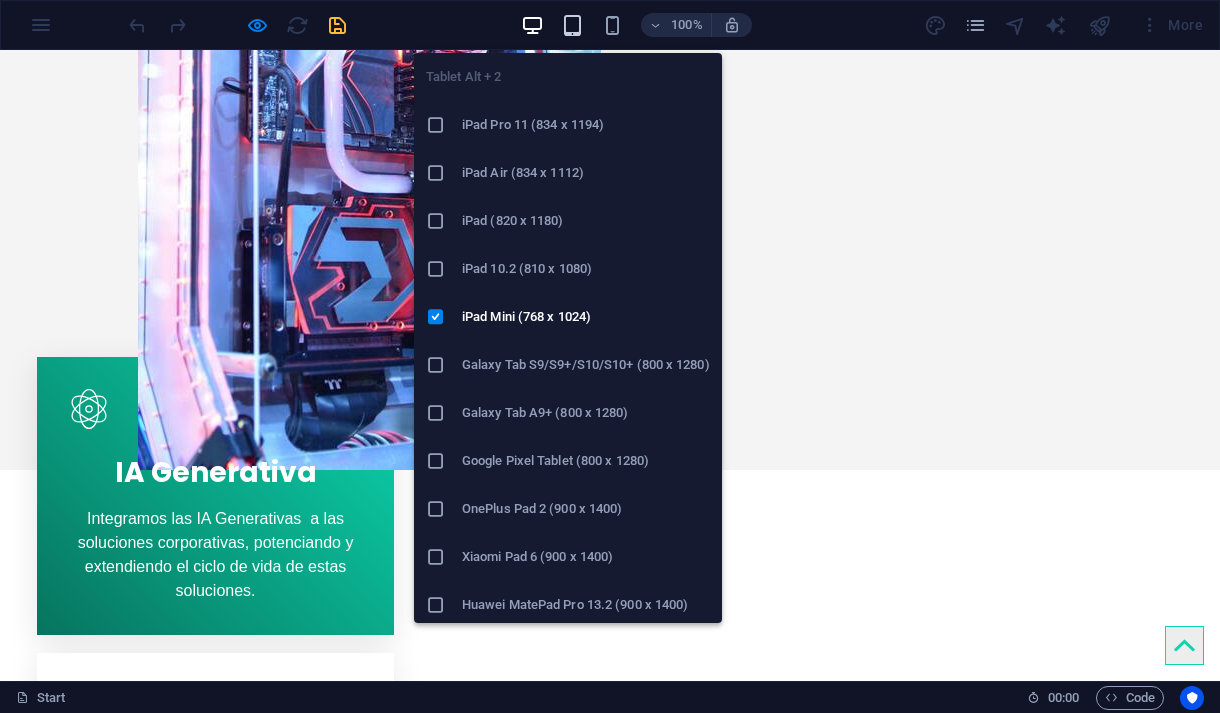 click at bounding box center [572, 25] 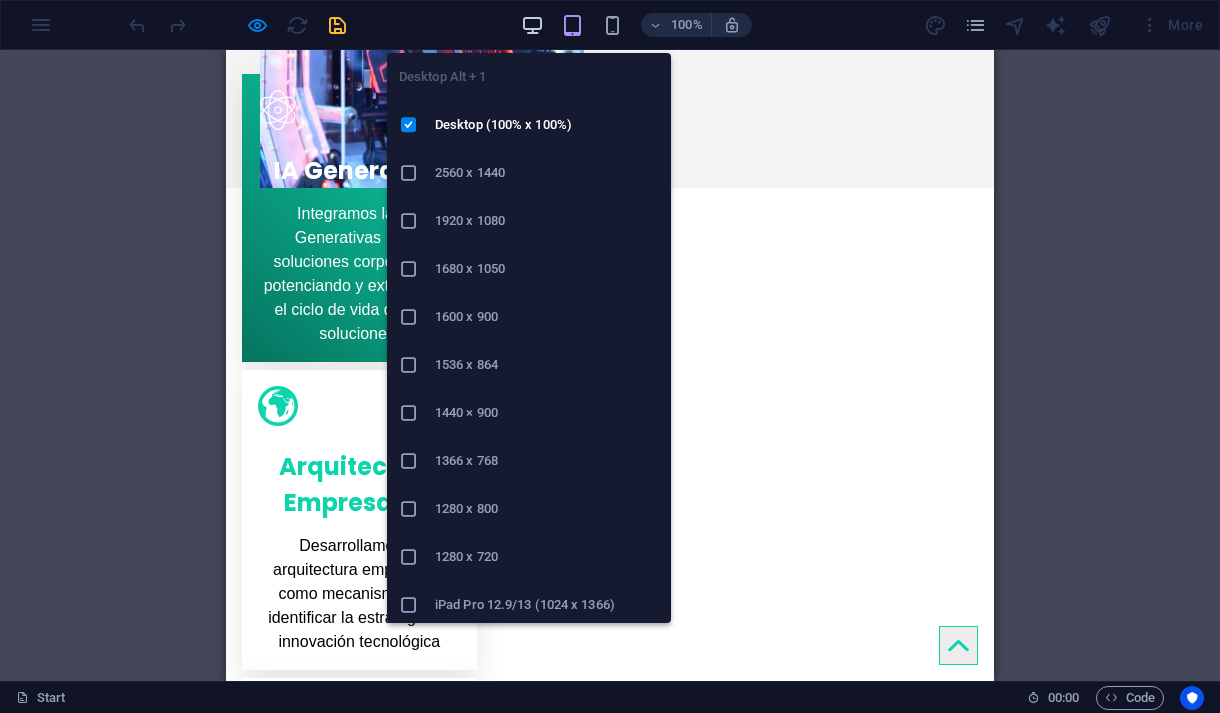 click at bounding box center [532, 25] 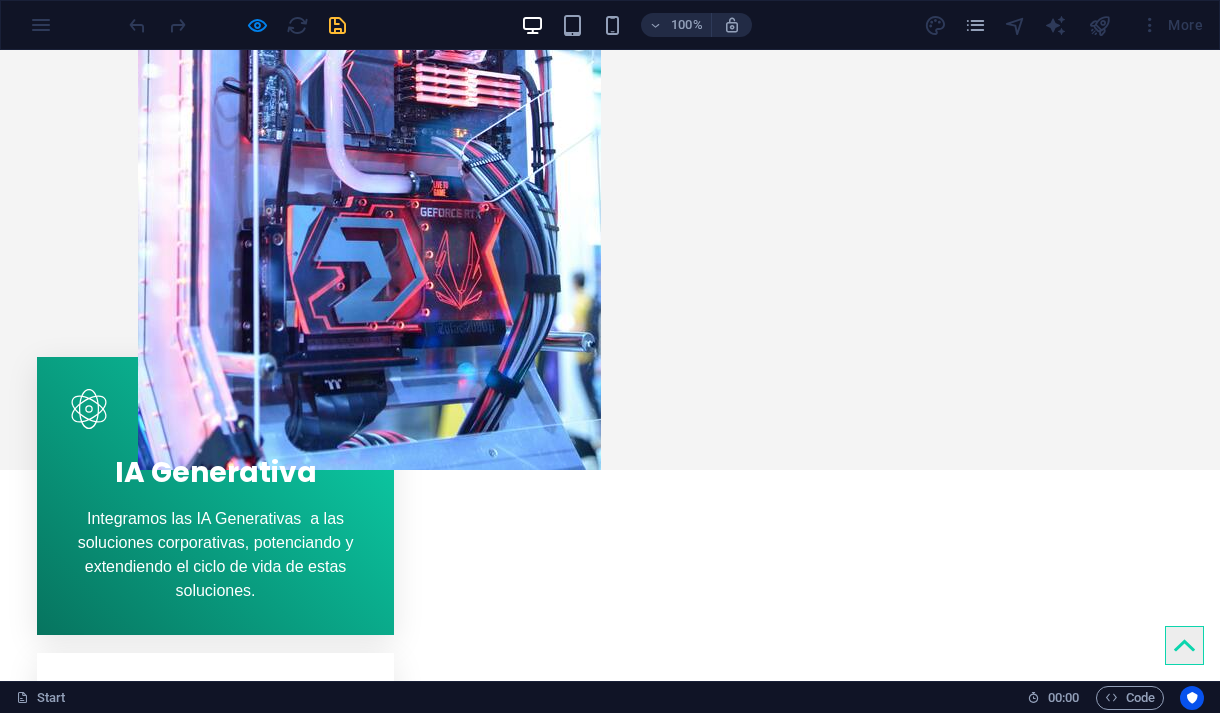 click at bounding box center (237, 25) 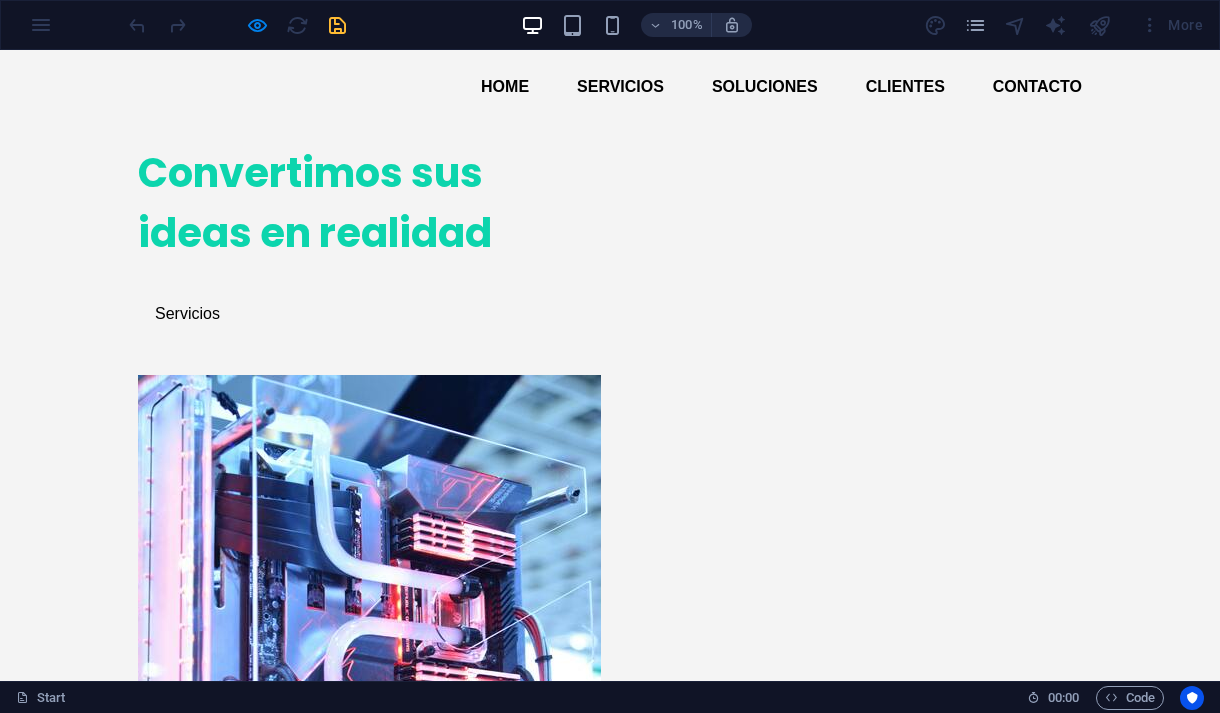 scroll, scrollTop: 0, scrollLeft: 0, axis: both 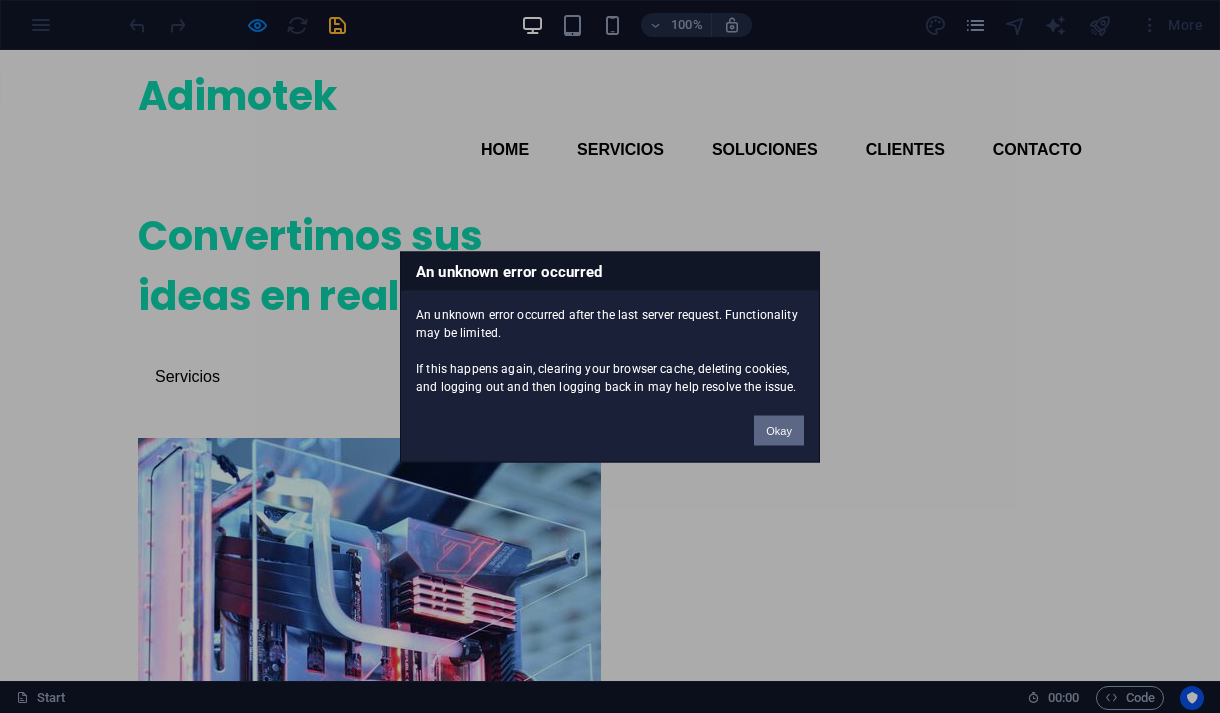 click on "Okay" at bounding box center [779, 430] 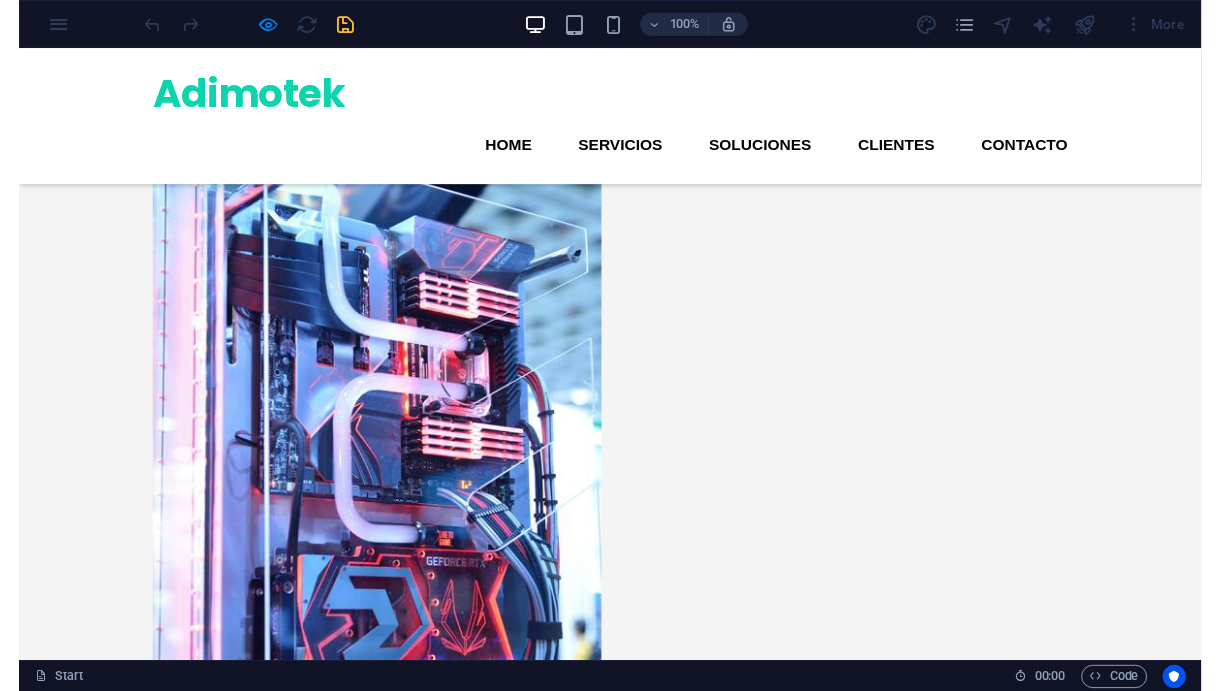 scroll, scrollTop: 0, scrollLeft: 0, axis: both 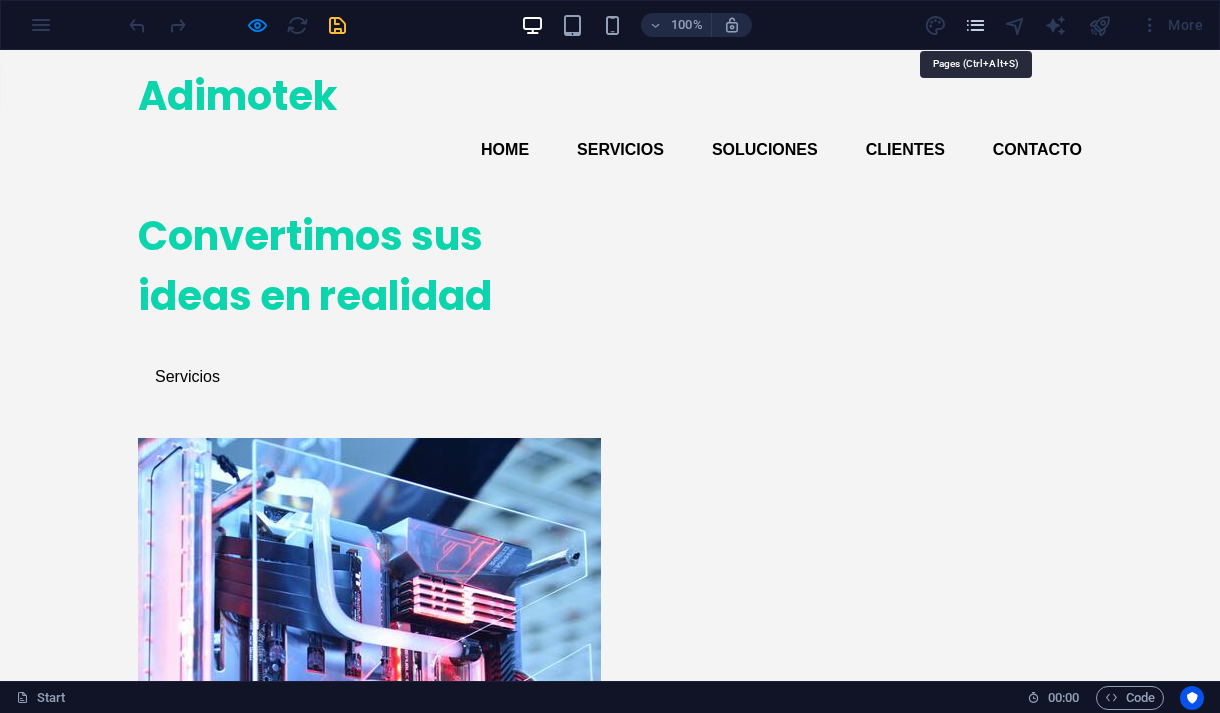 click at bounding box center (975, 25) 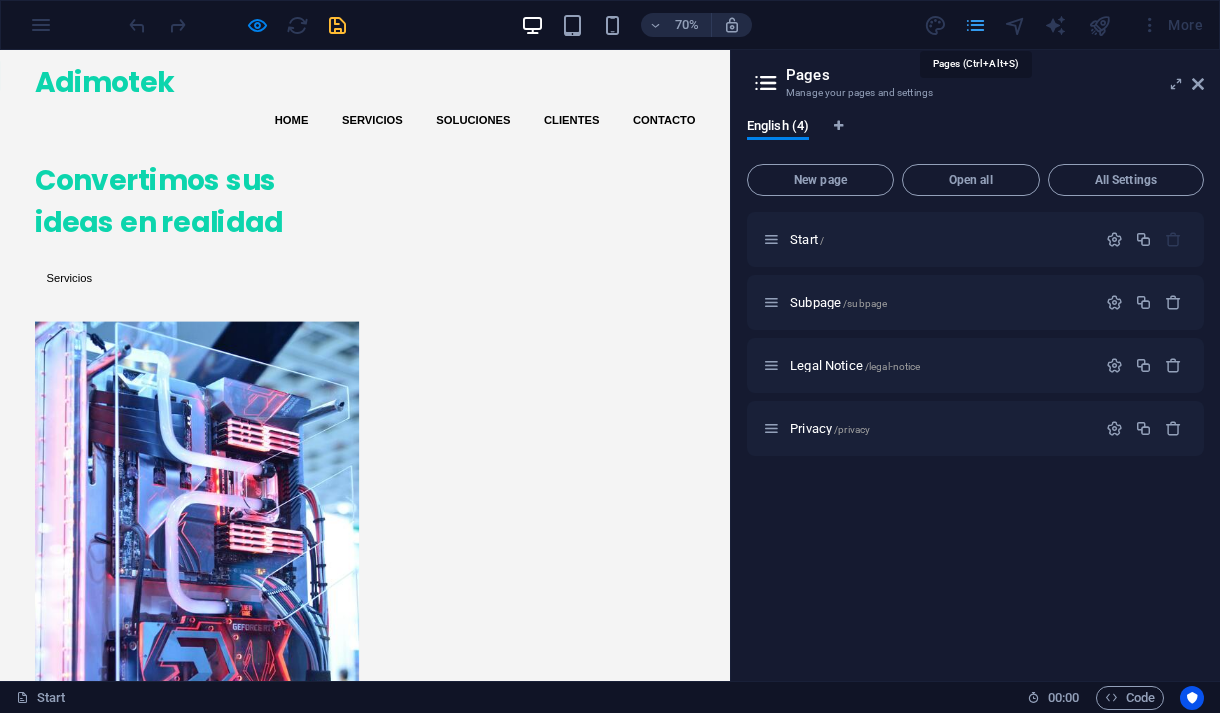 click on "adimotek.cl Start Favorites Elements Columns Content Boxes Accordion Tables Features Images Slider Header Footer Forms Marketing Collections
Drag here to replace the existing content. Press “Ctrl” if you want to create a new element.
H1   Banner   Banner   Container   Container   Banner   2 columns   2 columns   Banner   Container   Image   Container   Container   Boxes   Menu Bar   Menu   Icon   Container   H3   Container   Spacer   Container   H3   Container   Container   Button   Text   Container   Container   H3   Container   Text   2 columns   Container   HTML   Container   Container   Progress bar   Container   Container   Text   Container   Container   HTML   Container   Container   Text   Text   Text   Container   HTML   Container   Text   Container   Progress bar   Container   HTML   Progress bar   Container   Text   Logo   Container   Text   Container   Text   Text   Icon   Container   H2     H3" at bounding box center (610, 356) 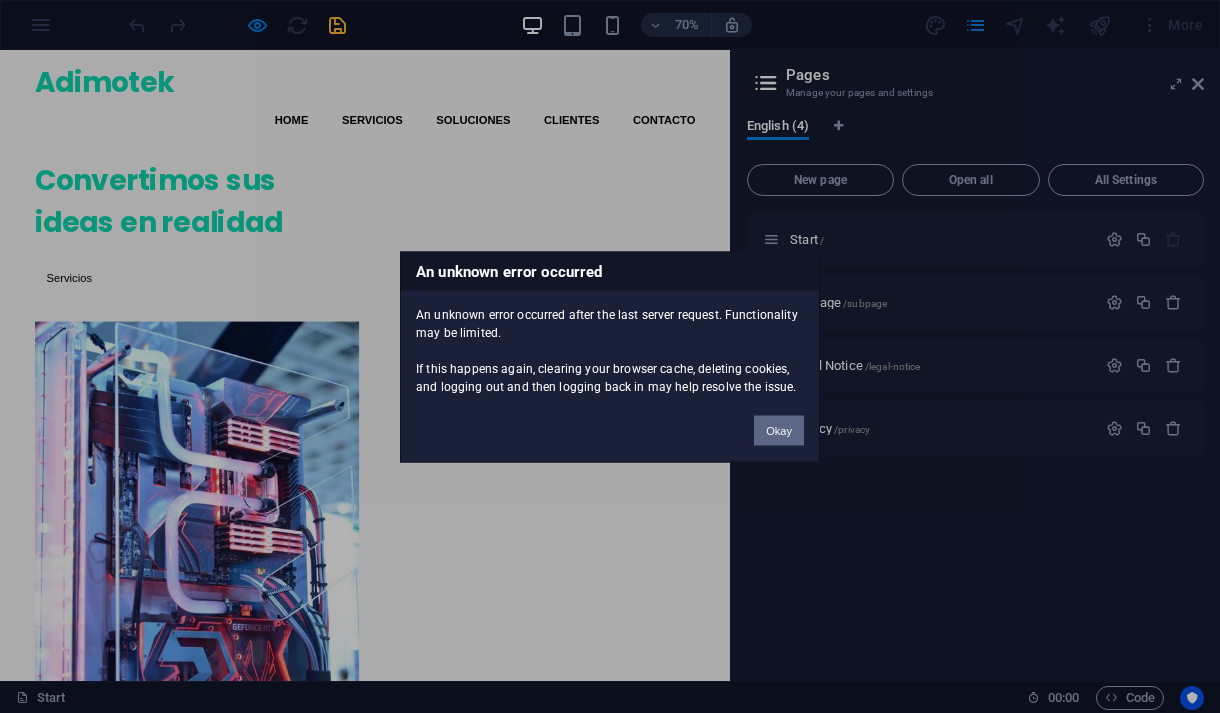 click on "Okay" at bounding box center [779, 430] 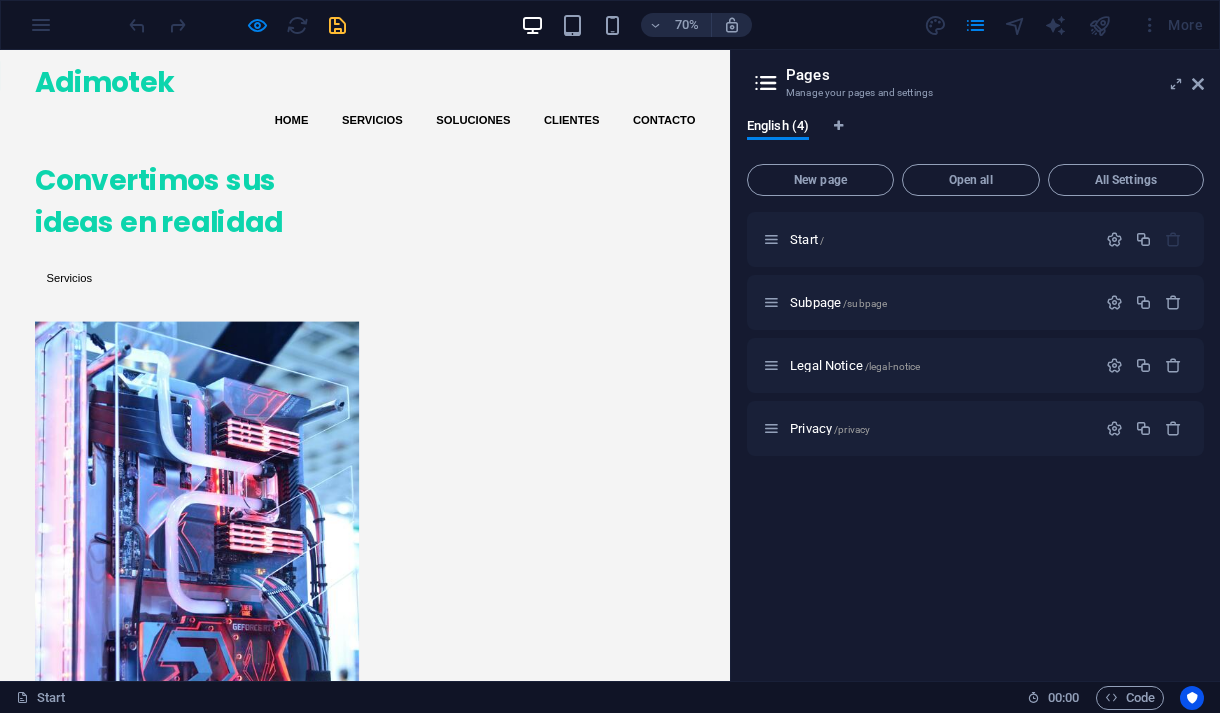 click at bounding box center [237, 25] 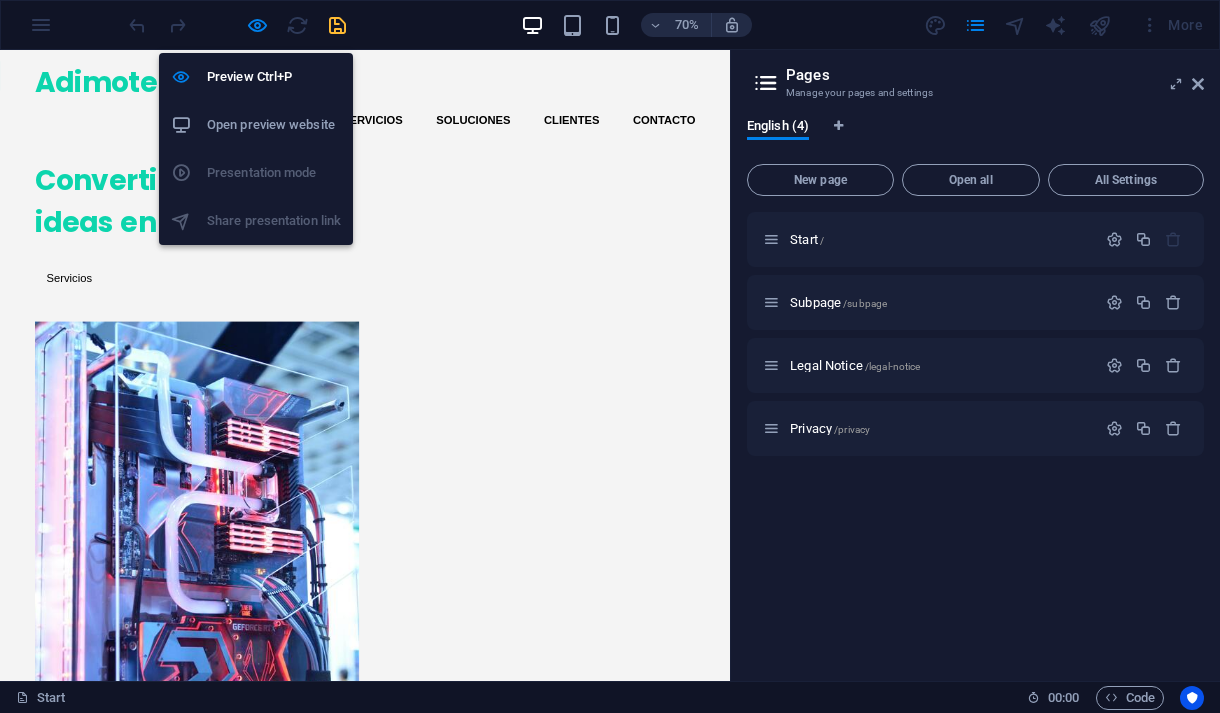click on "Open preview website" at bounding box center (274, 125) 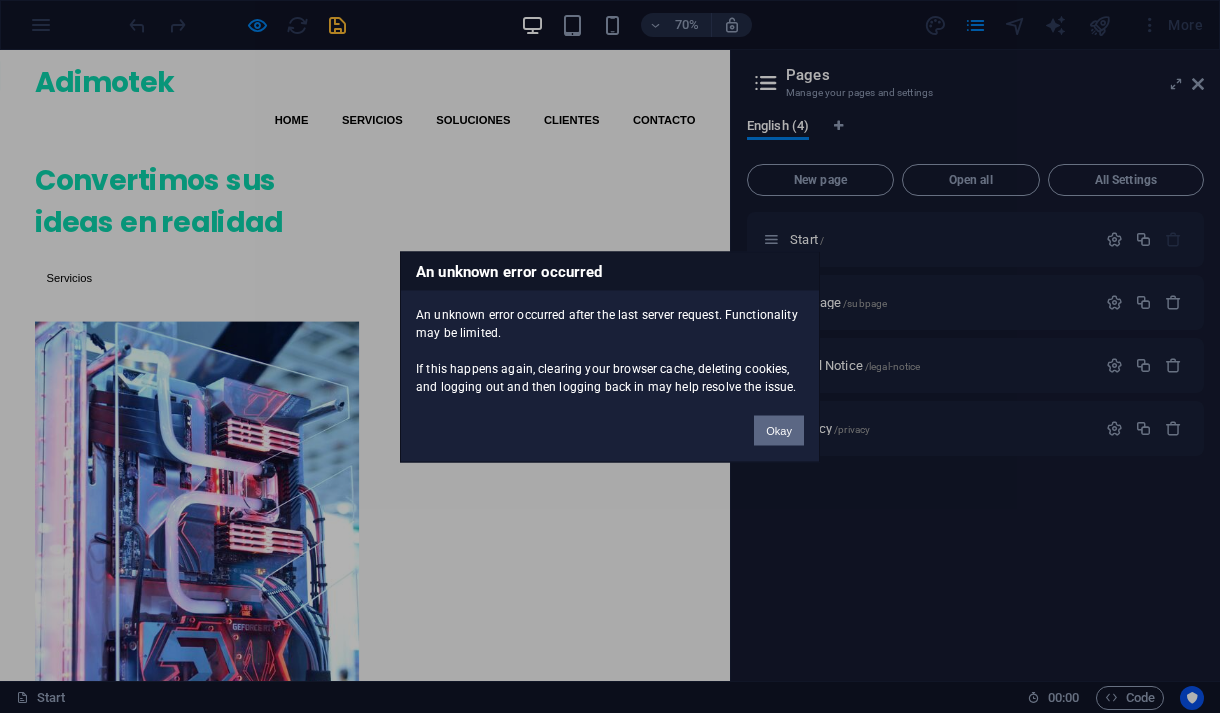 click on "Okay" at bounding box center [779, 430] 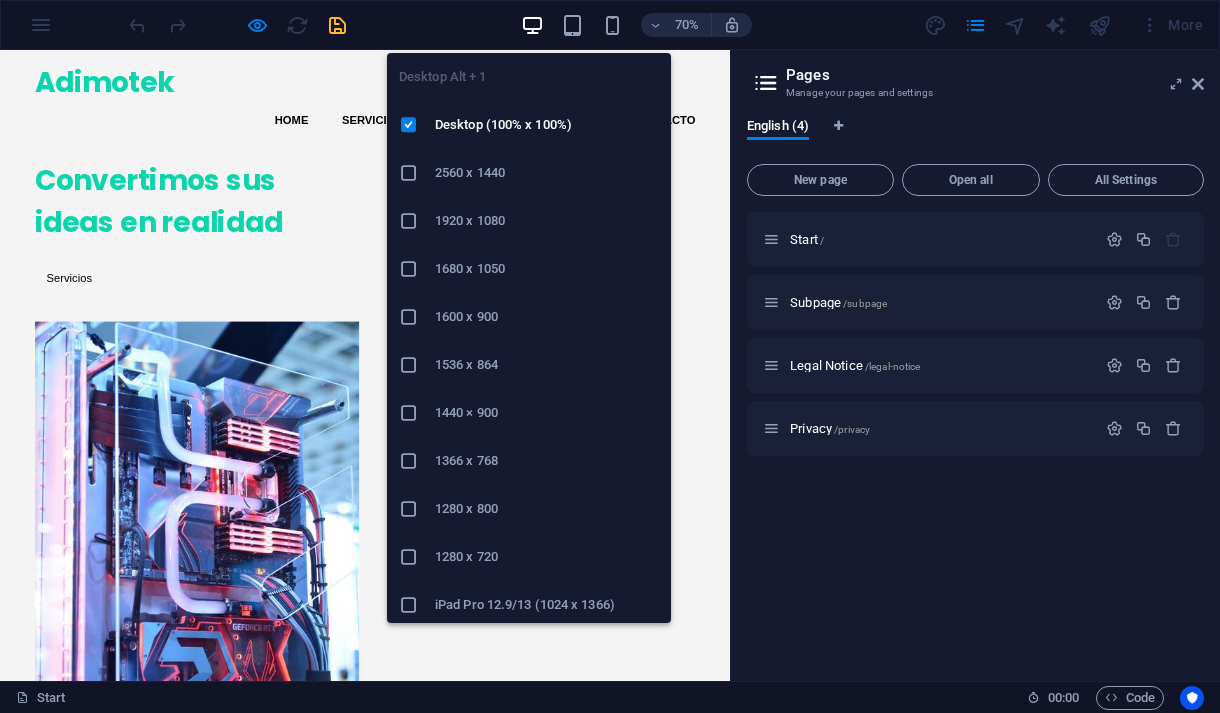 click at bounding box center [532, 25] 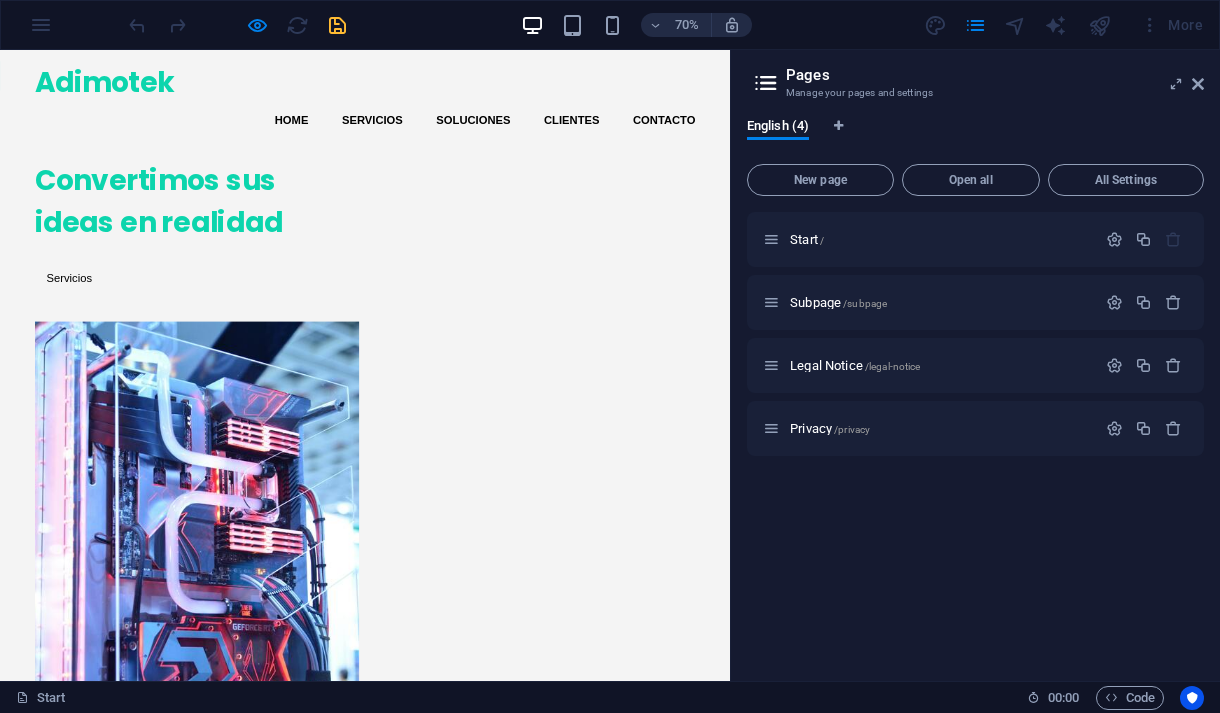 click on "70% More" at bounding box center [610, 25] 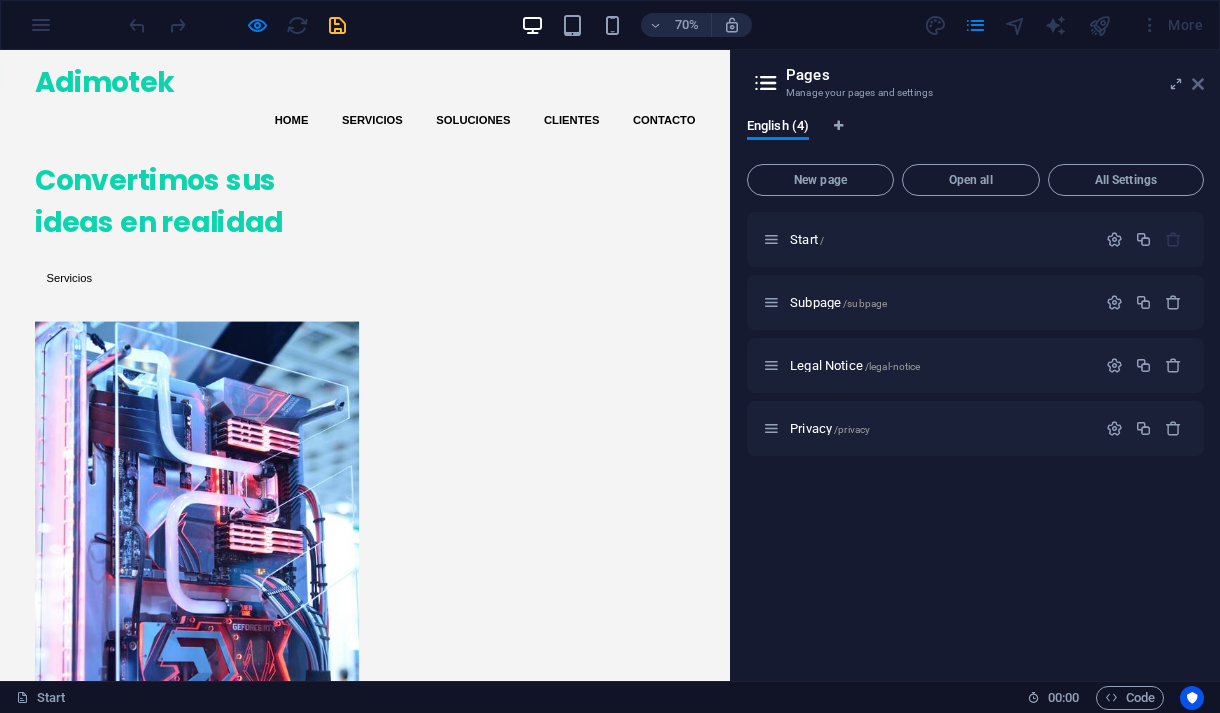 click at bounding box center [1198, 84] 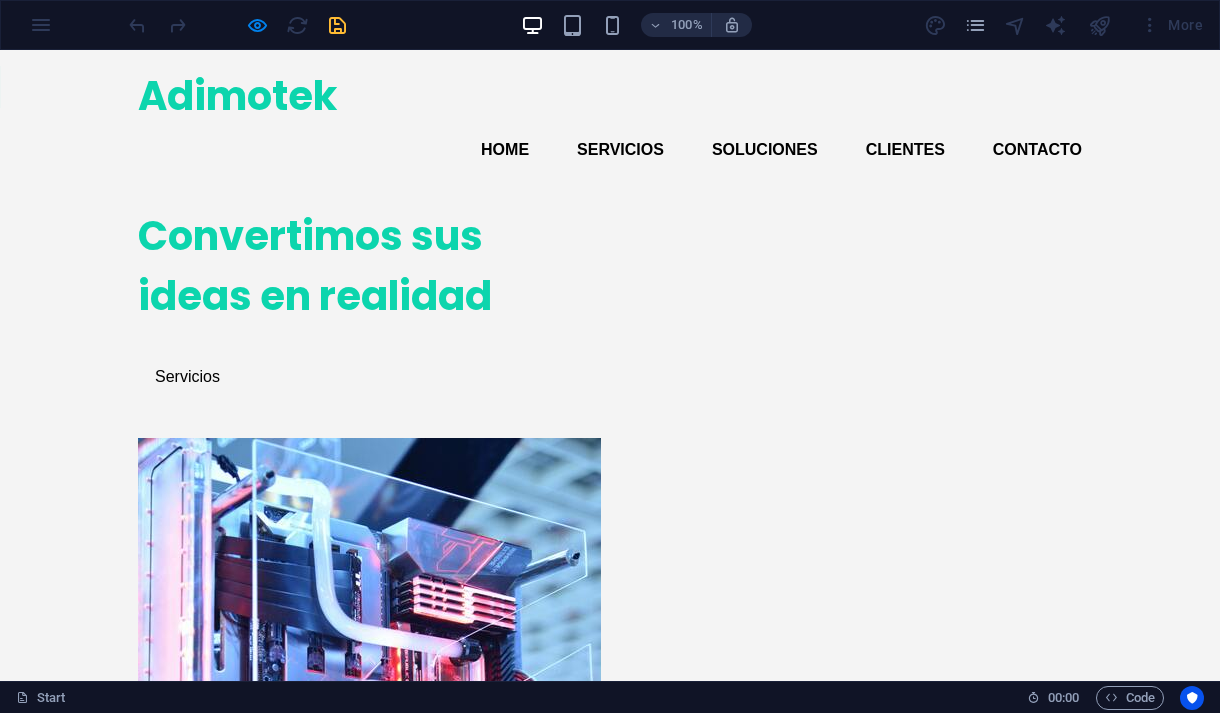 click at bounding box center [237, 25] 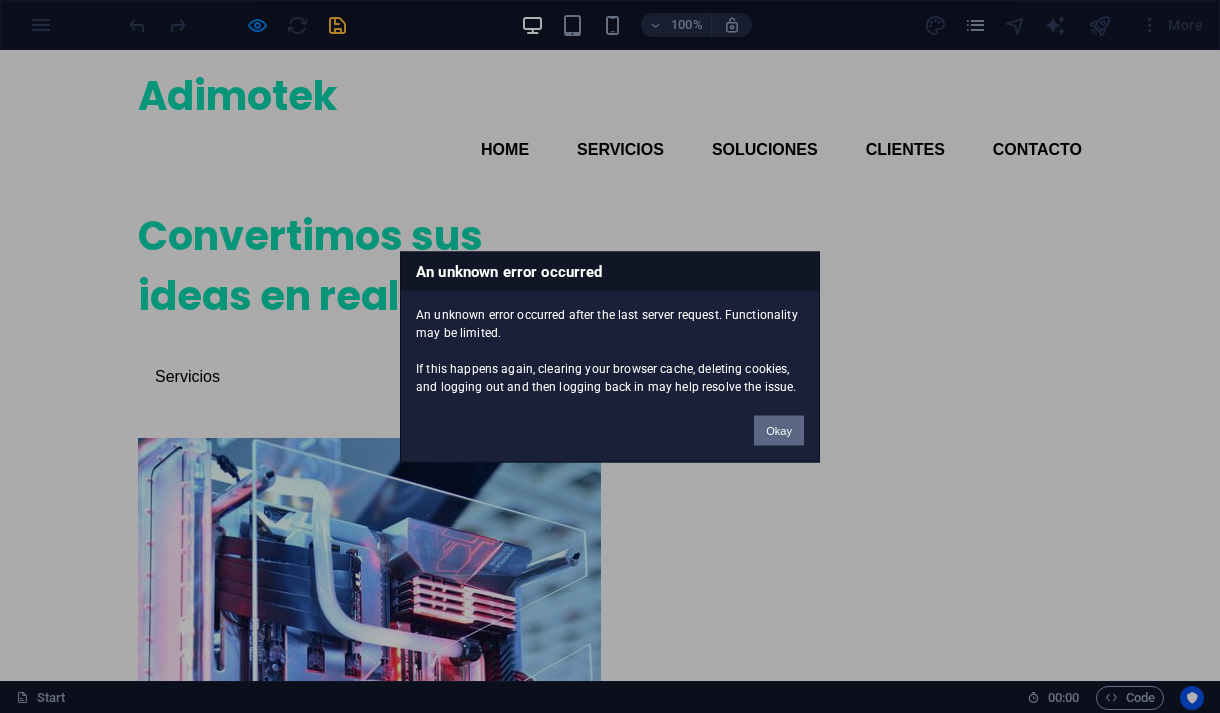 click on "Okay" at bounding box center [779, 430] 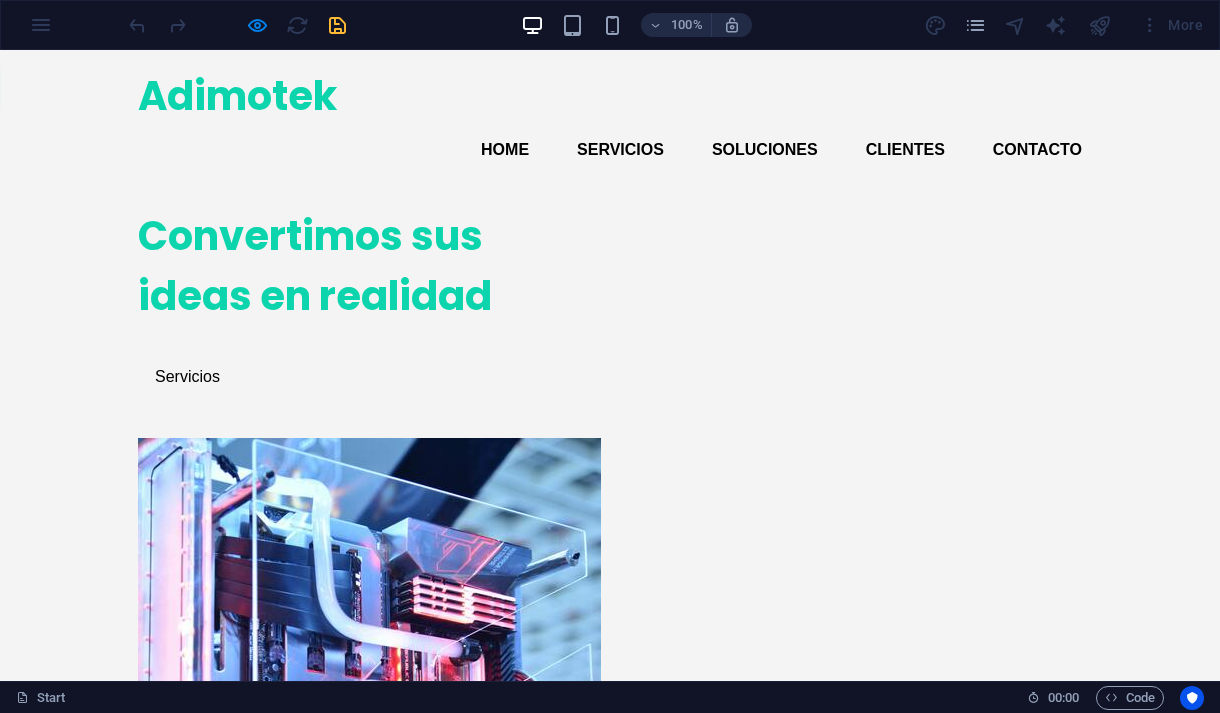 click on "100% More" at bounding box center [610, 25] 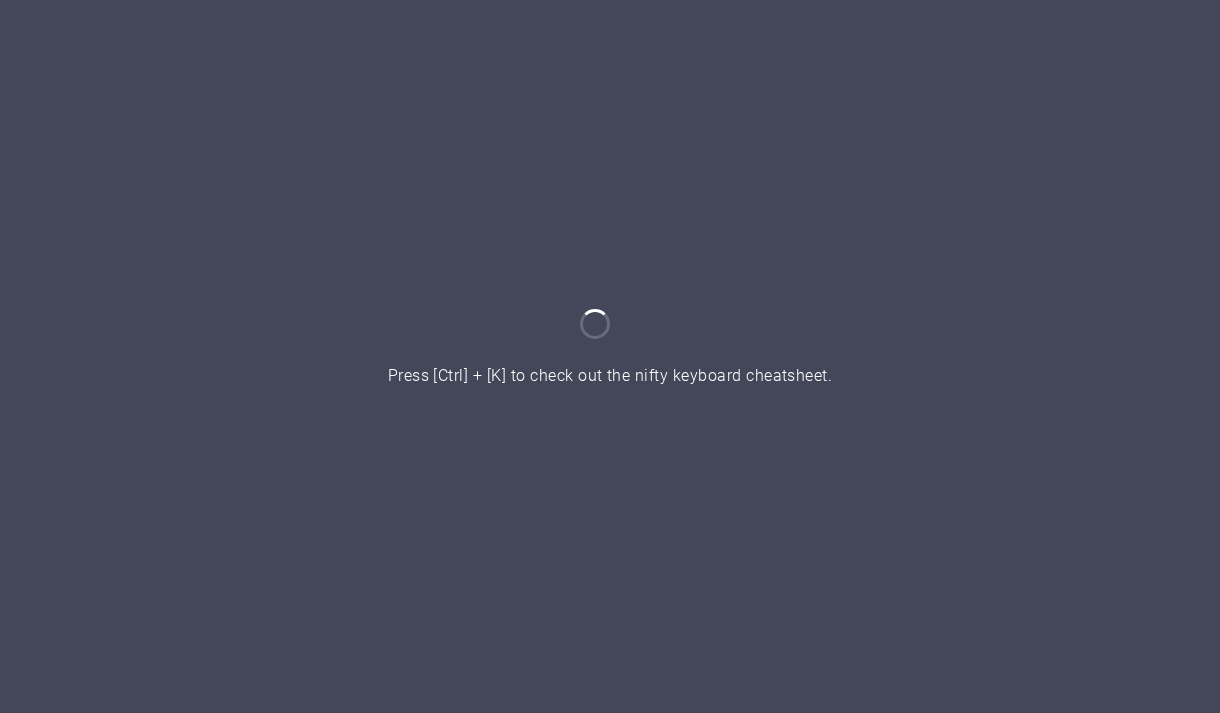scroll, scrollTop: 0, scrollLeft: 0, axis: both 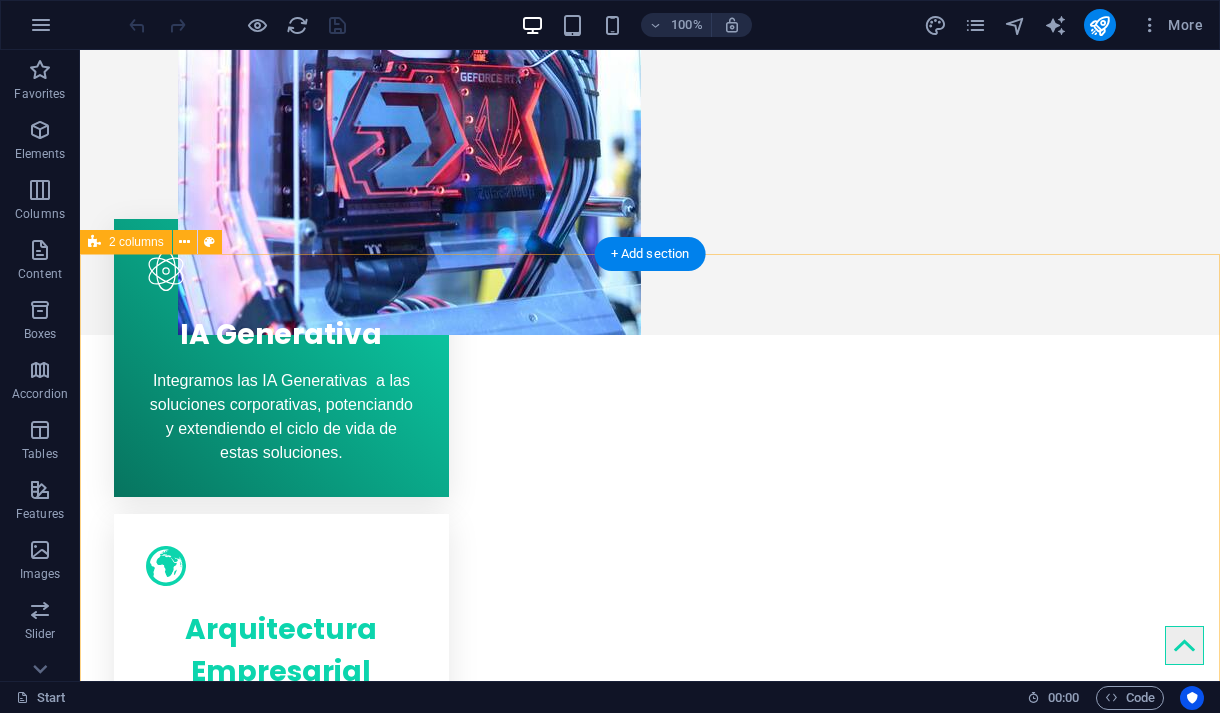 click on "Creative service Lorem ipsum dolor sit amet Lorem ipsum dolor sit amet, consectetur adipisicing elit. Repellat, maiores, a libero atque assumenda praesentium cum magni odio dolor accusantium explicabo repudiandae molestiae.  Cumque expo laboriosam nulla distinctio mollitia Molestias excepturi voluptatem veritatis iusto namut Praesentium magni odio dolor accusantium Ipsum dolor sit amet, consectetur adipisicing elit Sitejet 90%
Photoshop 70%
Illustrator 90%
HTML5 & CSS3 85%
JavaScript 45%" at bounding box center [650, 1589] 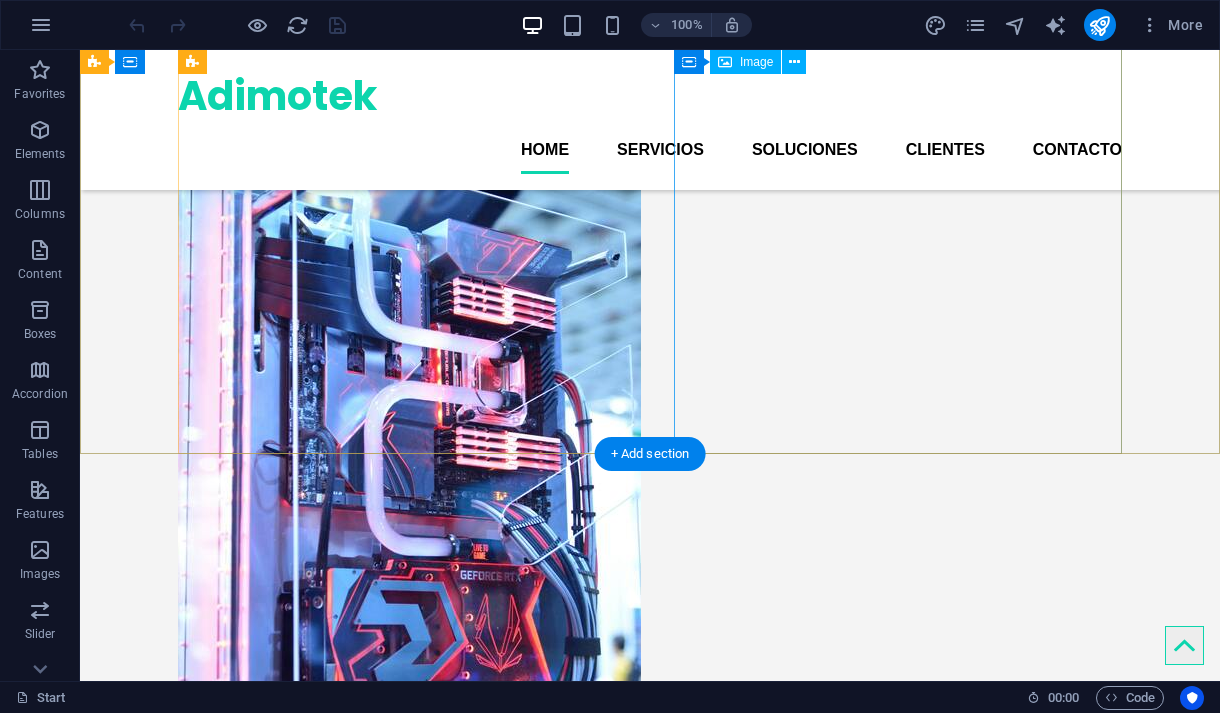 scroll, scrollTop: 0, scrollLeft: 0, axis: both 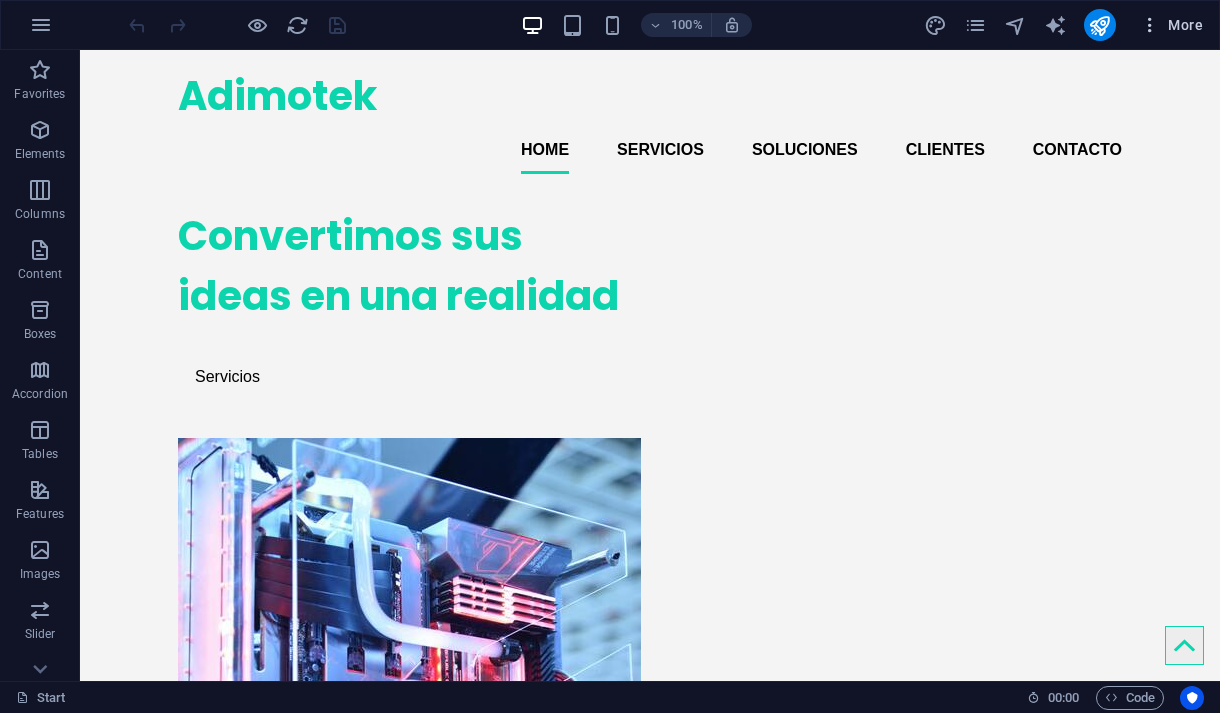 click on "More" at bounding box center (1171, 25) 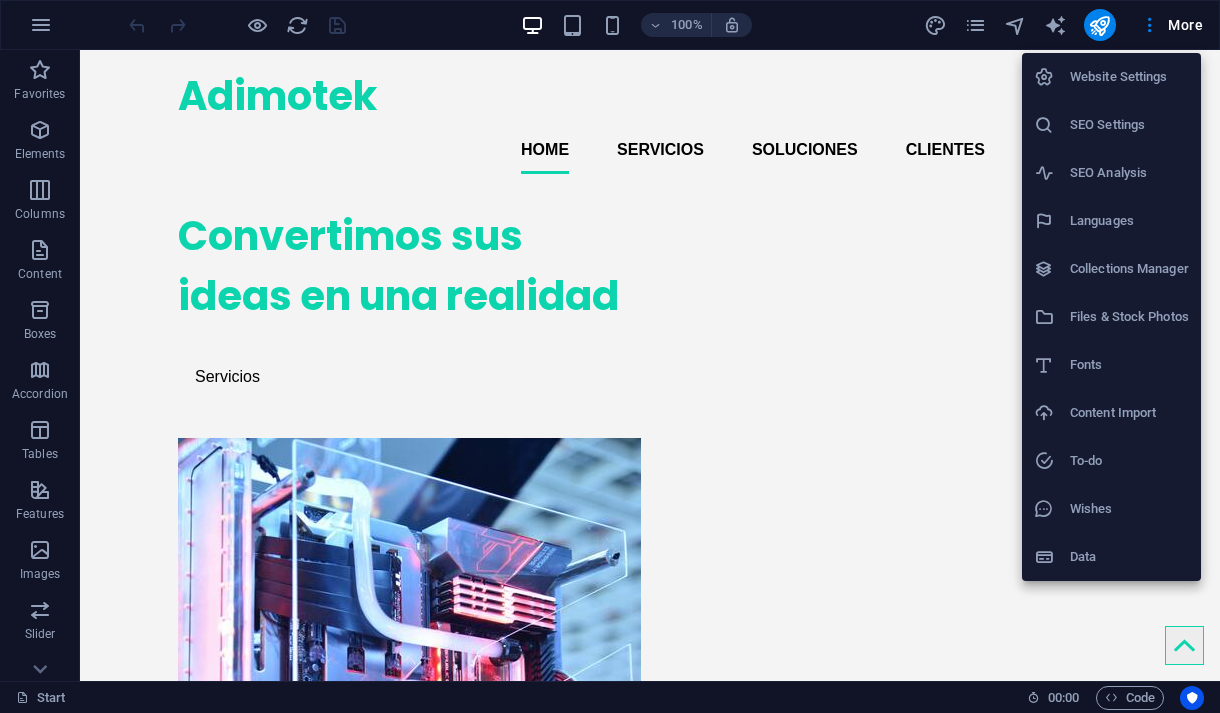 click on "Data" at bounding box center [1129, 557] 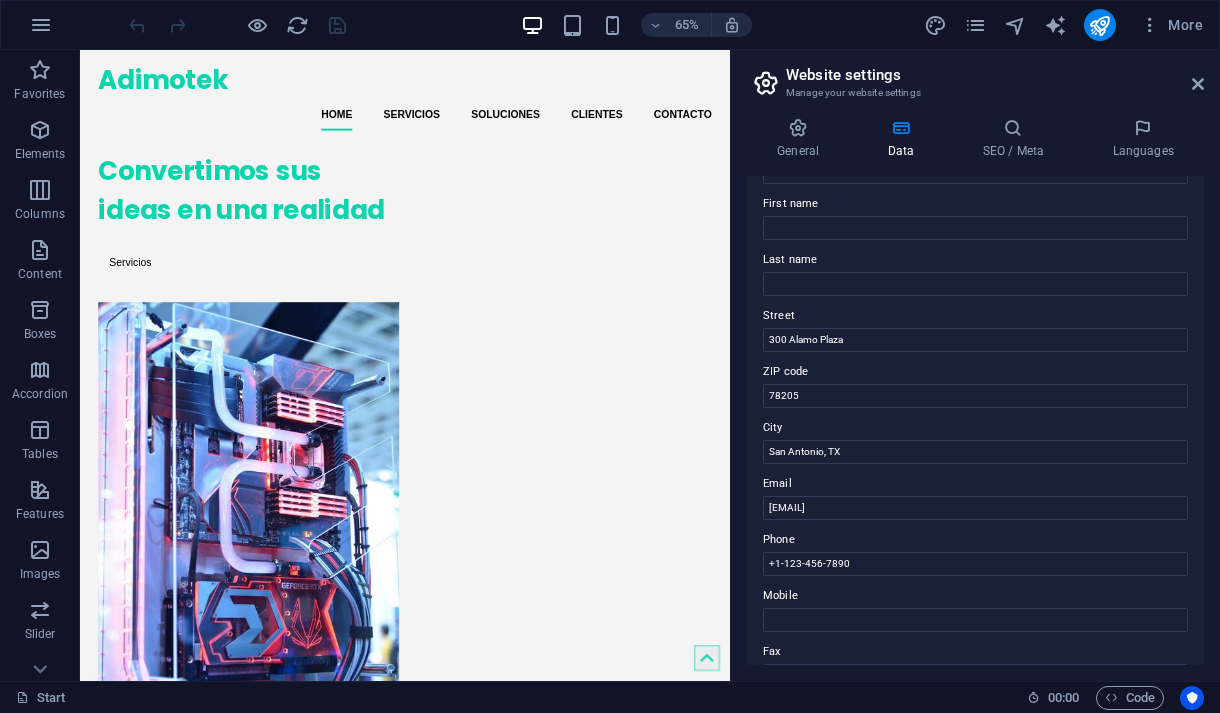scroll, scrollTop: 112, scrollLeft: 0, axis: vertical 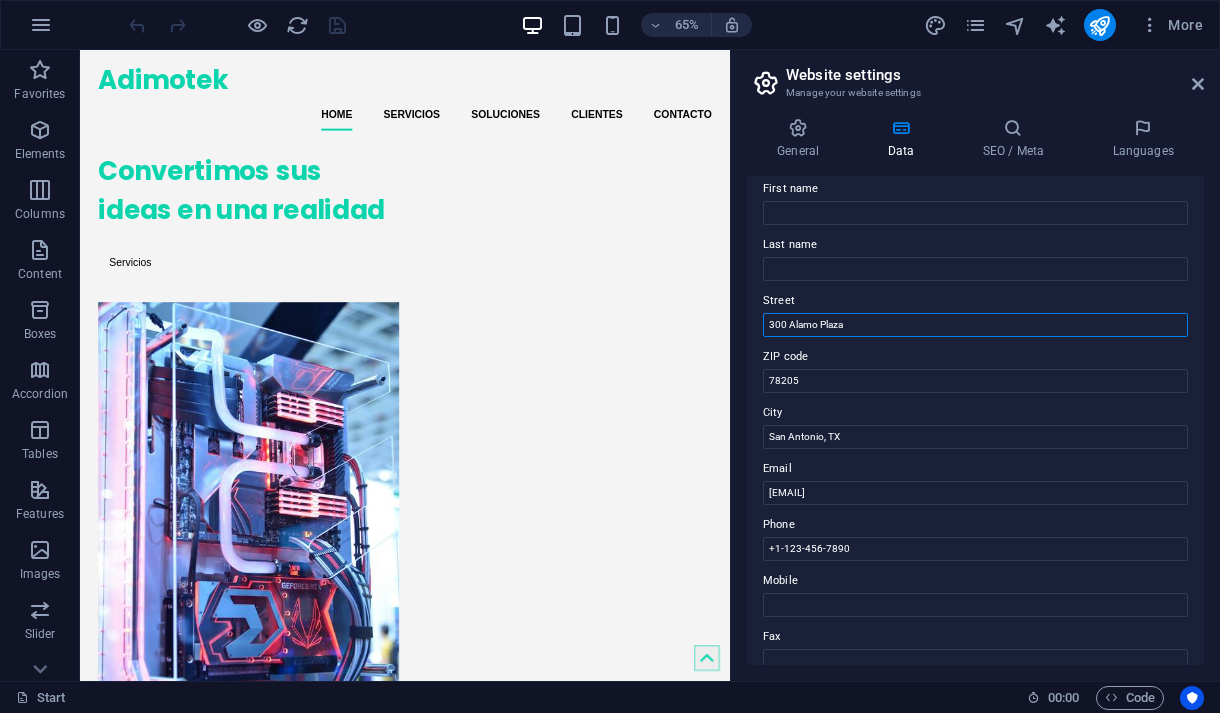 click on "300 Alamo Plaza" at bounding box center (975, 325) 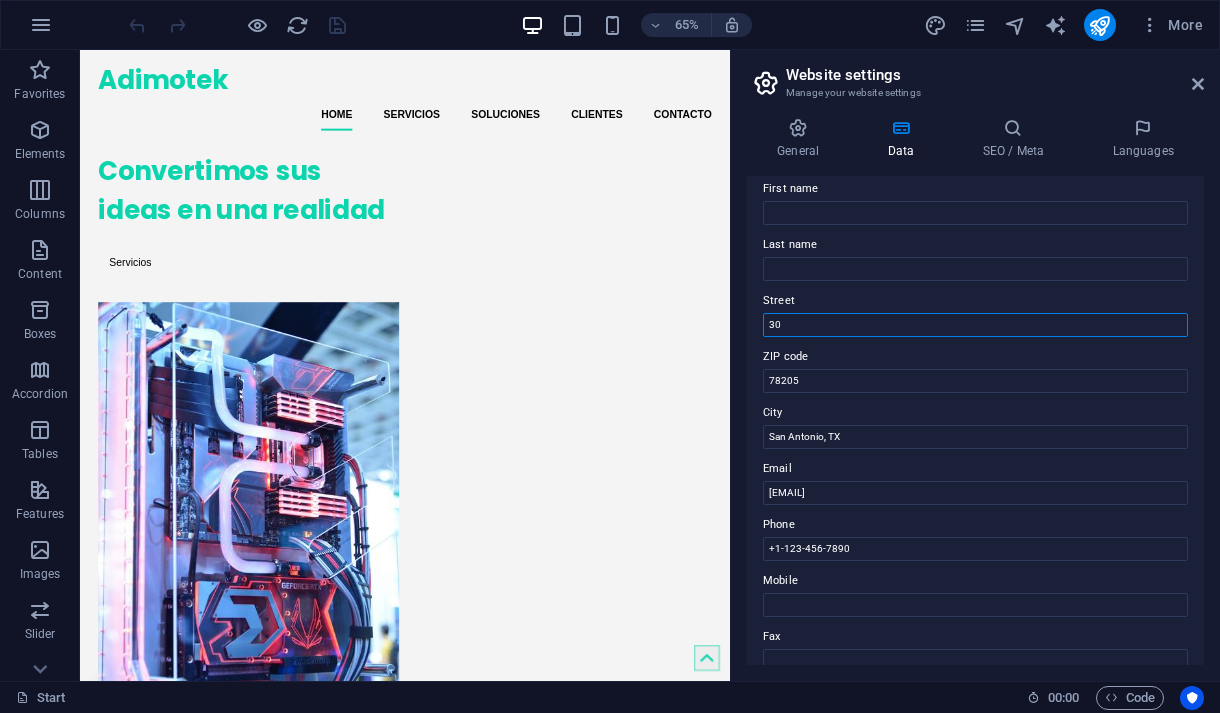 type on "3" 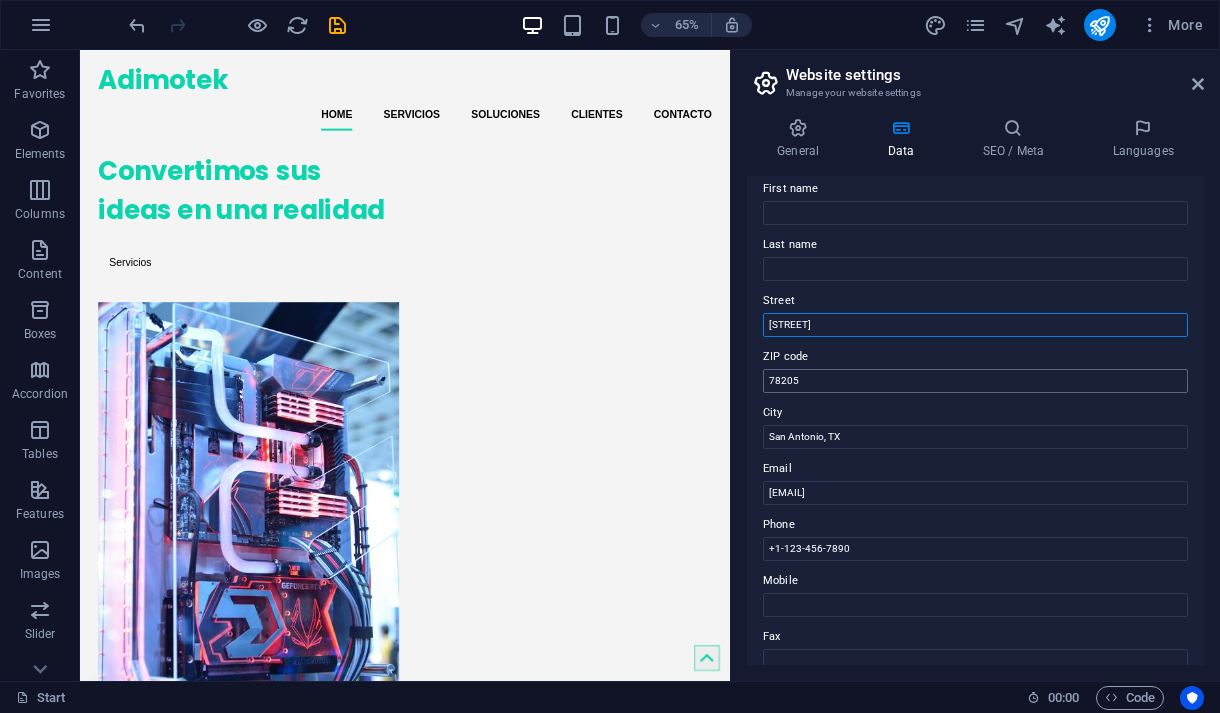 type on "[STREET]" 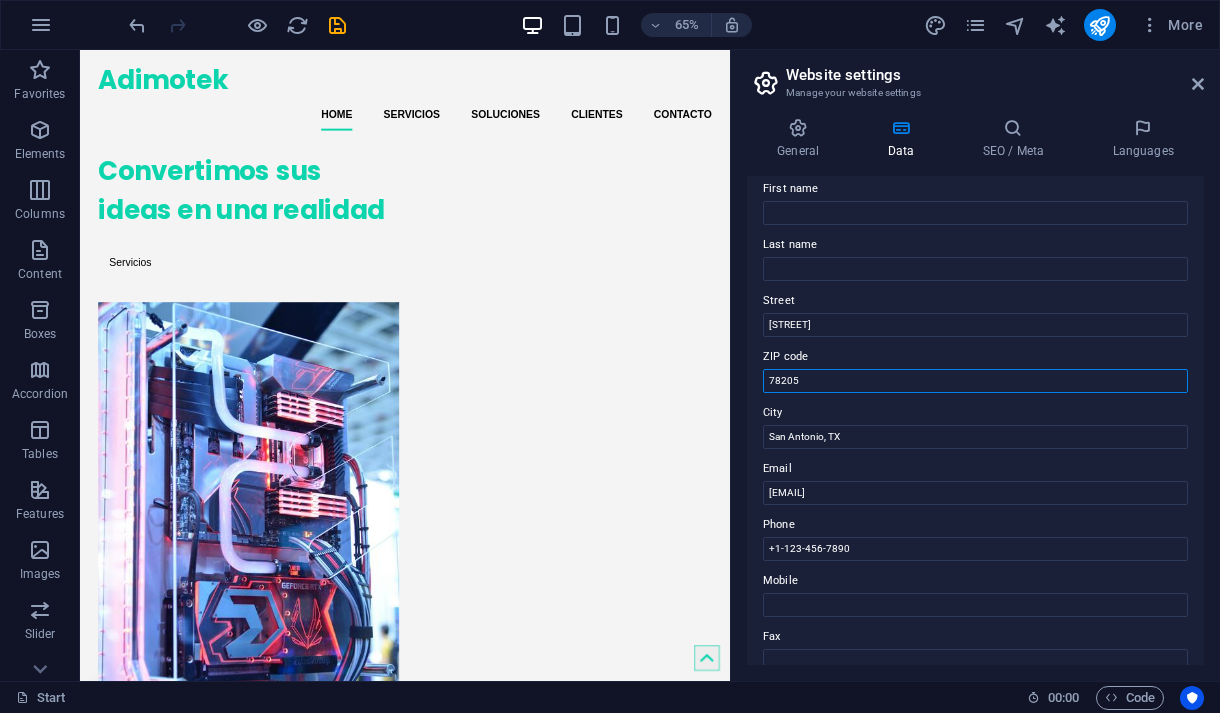 click on "78205" at bounding box center (975, 381) 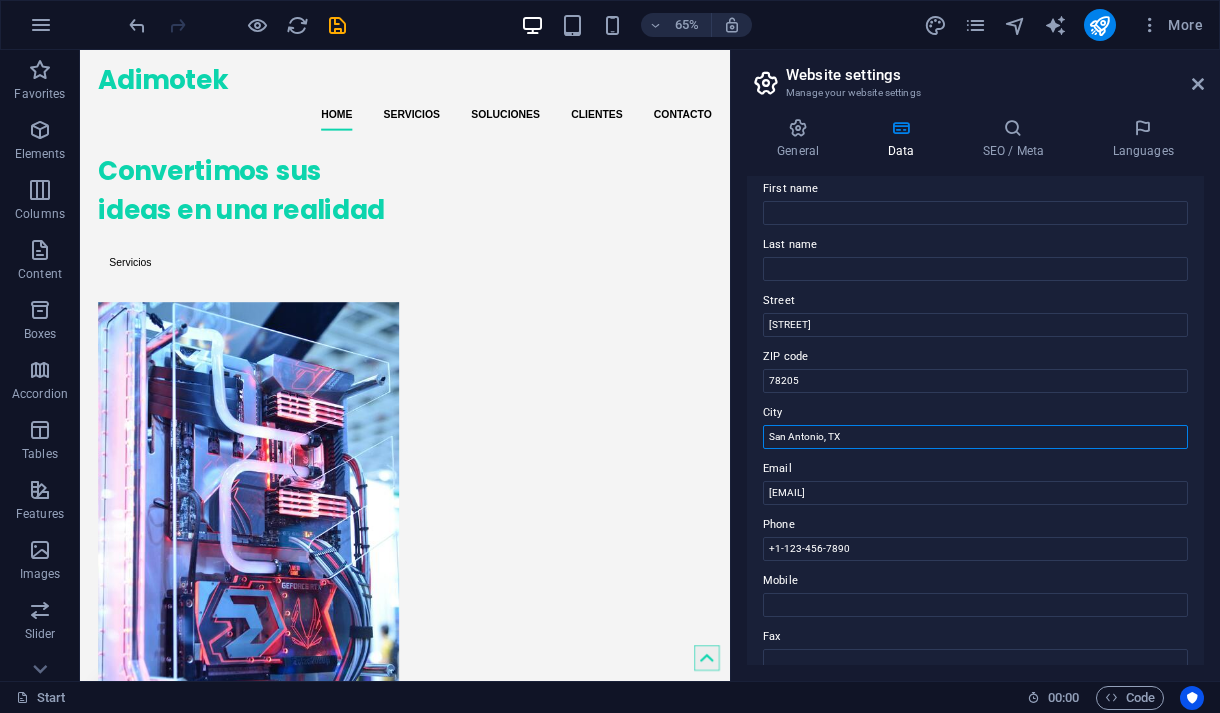 click on "San Antonio, TX" at bounding box center (975, 437) 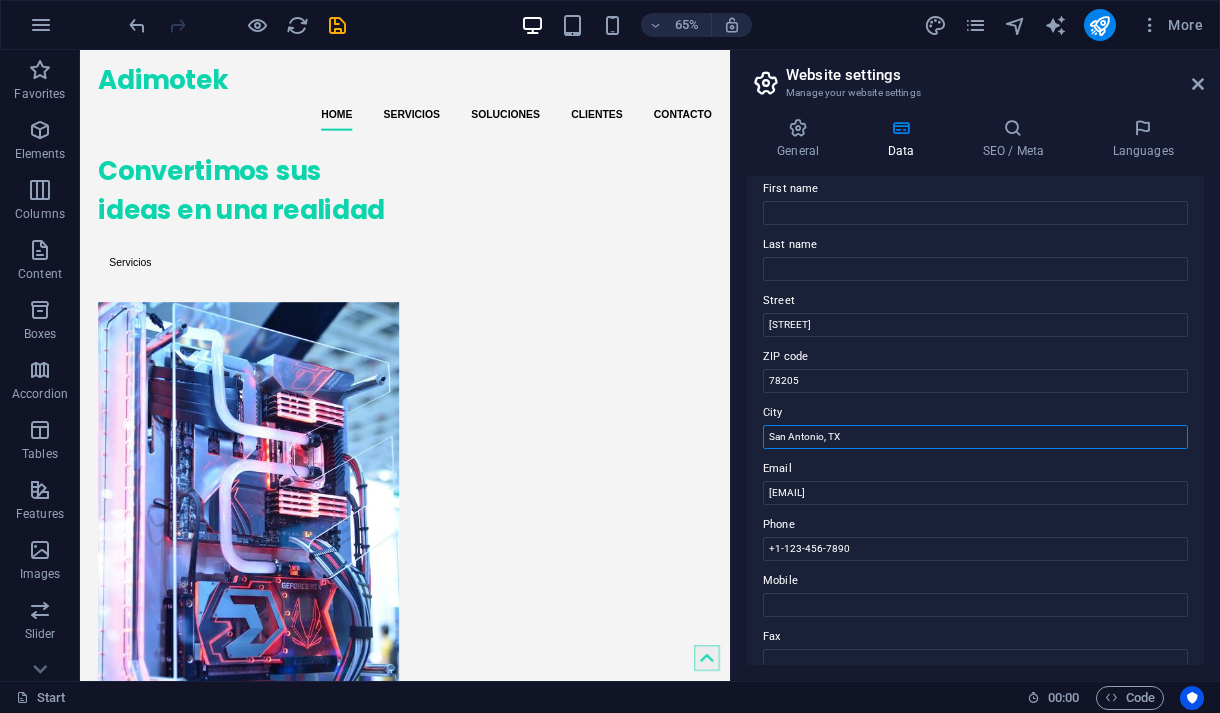 drag, startPoint x: 852, startPoint y: 436, endPoint x: 764, endPoint y: 424, distance: 88.814415 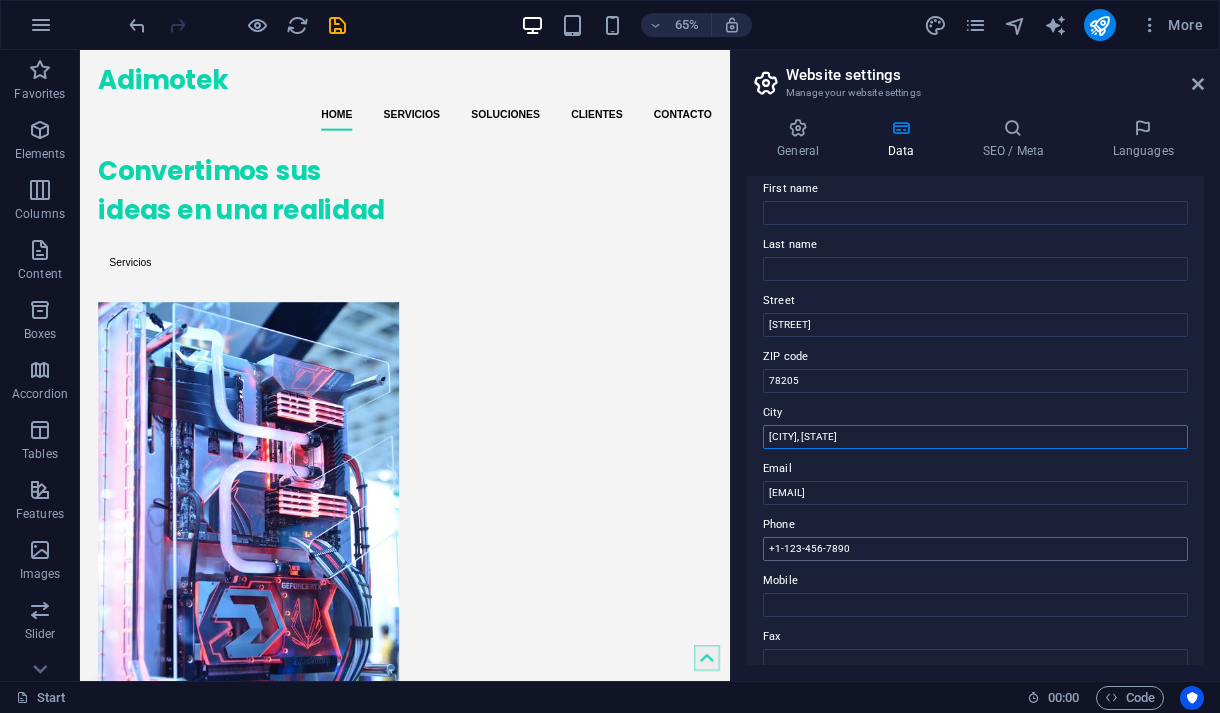 type on "[CITY], [STATE]" 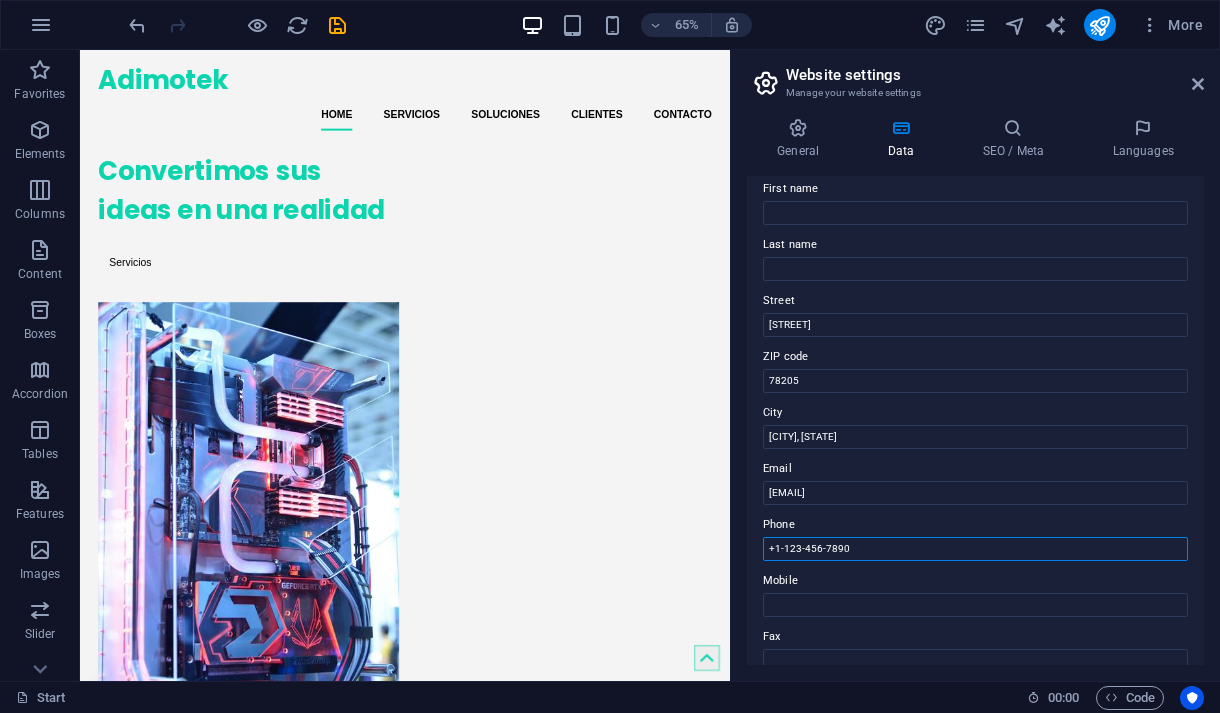 click on "+1-123-456-7890" at bounding box center (975, 549) 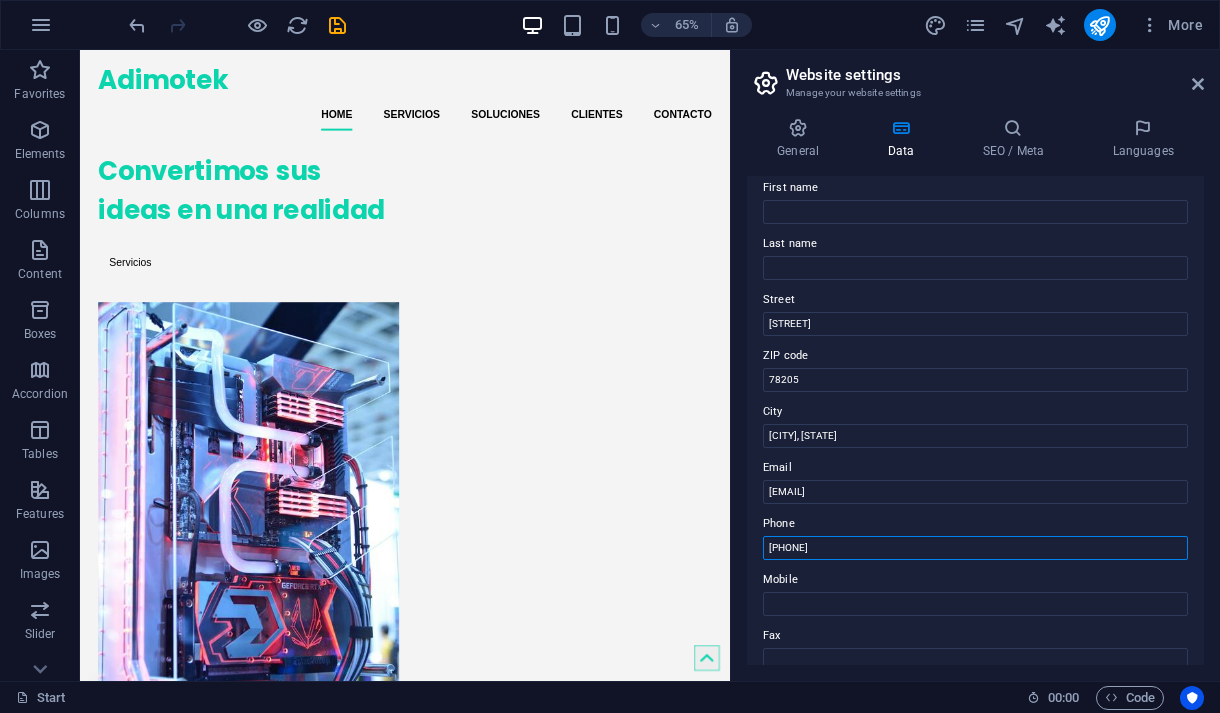 scroll, scrollTop: 116, scrollLeft: 0, axis: vertical 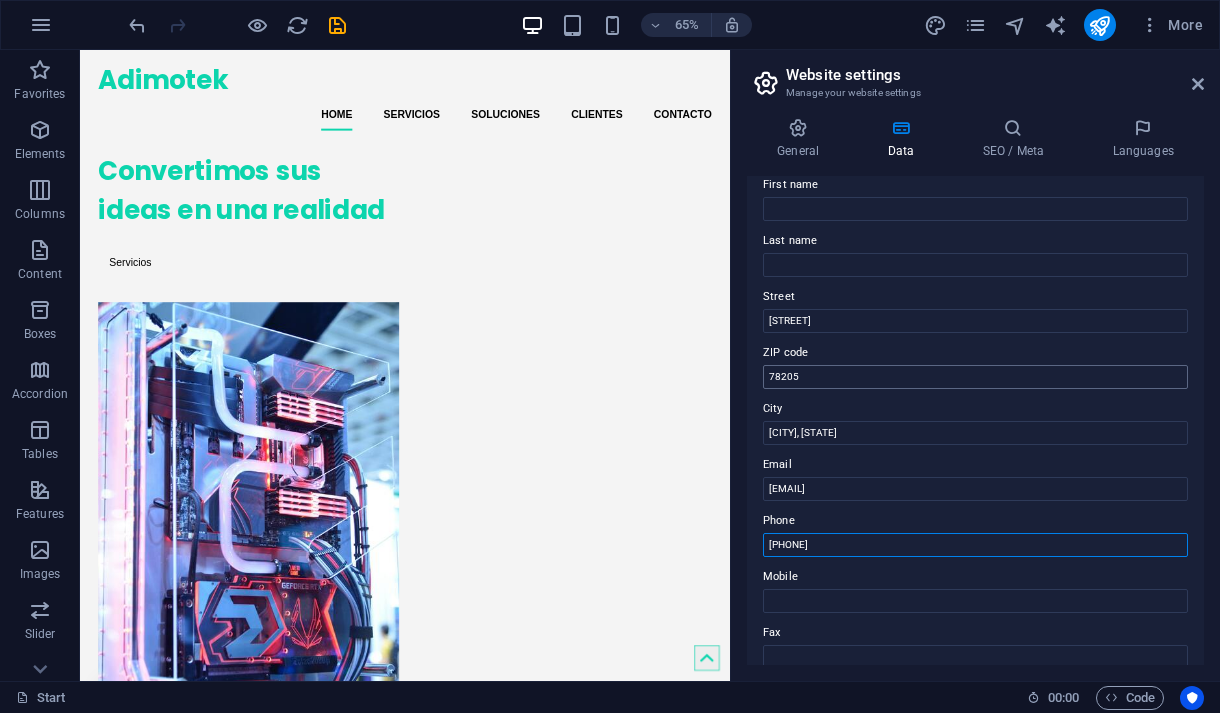 type on "[PHONE]" 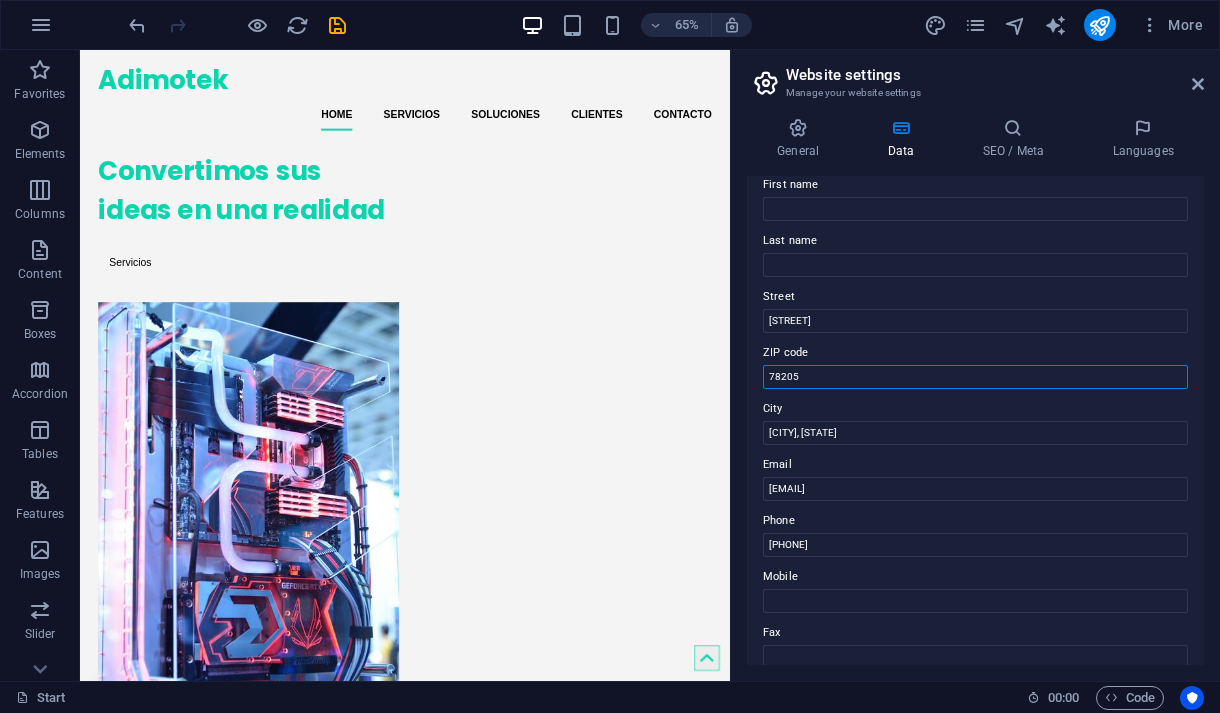 click on "78205" at bounding box center (975, 377) 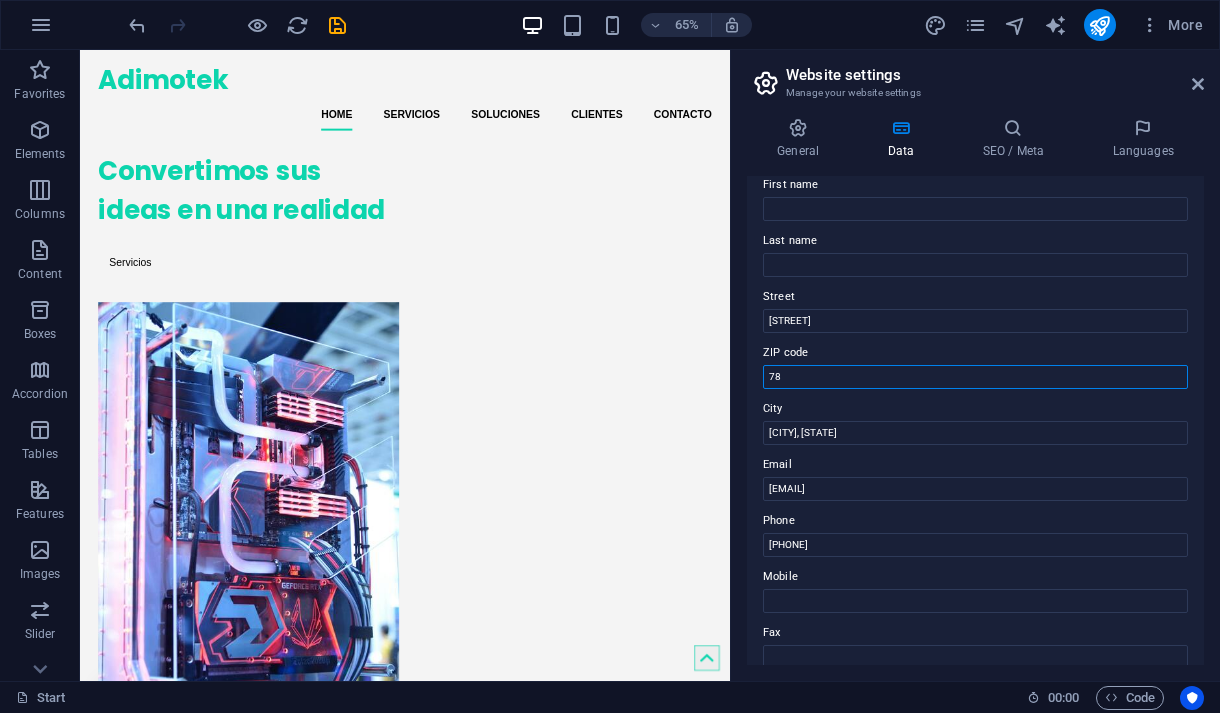 type on "7" 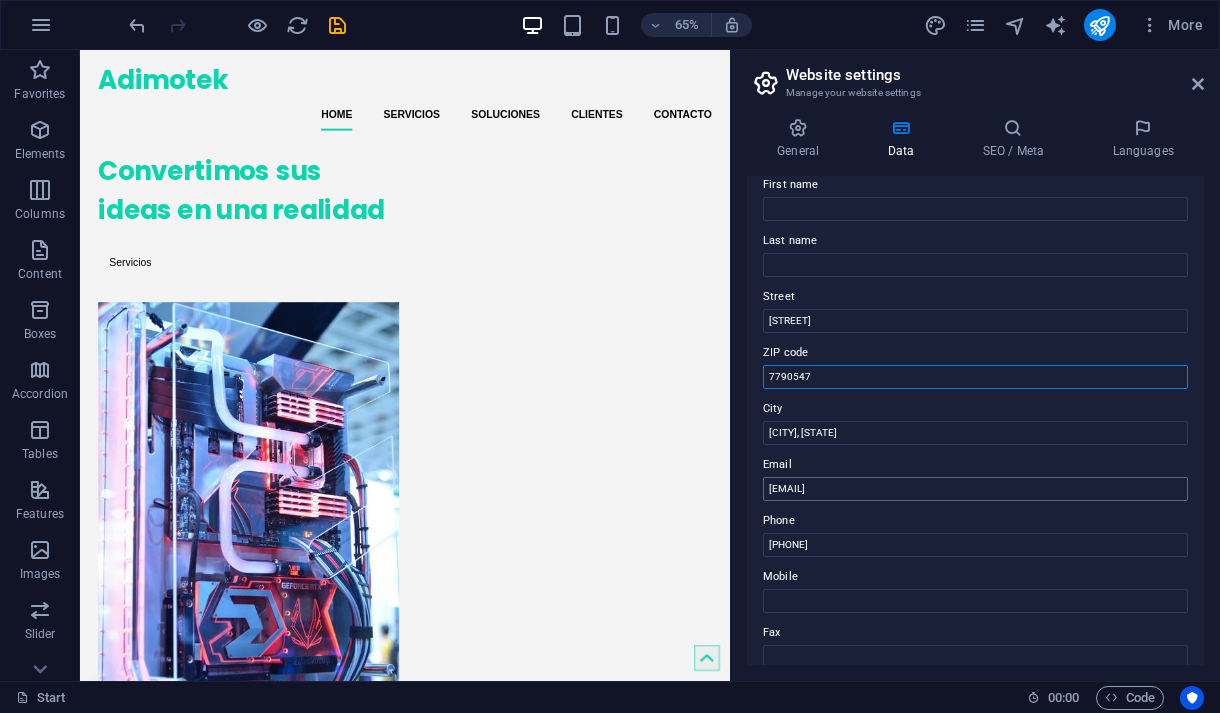 type on "7790547" 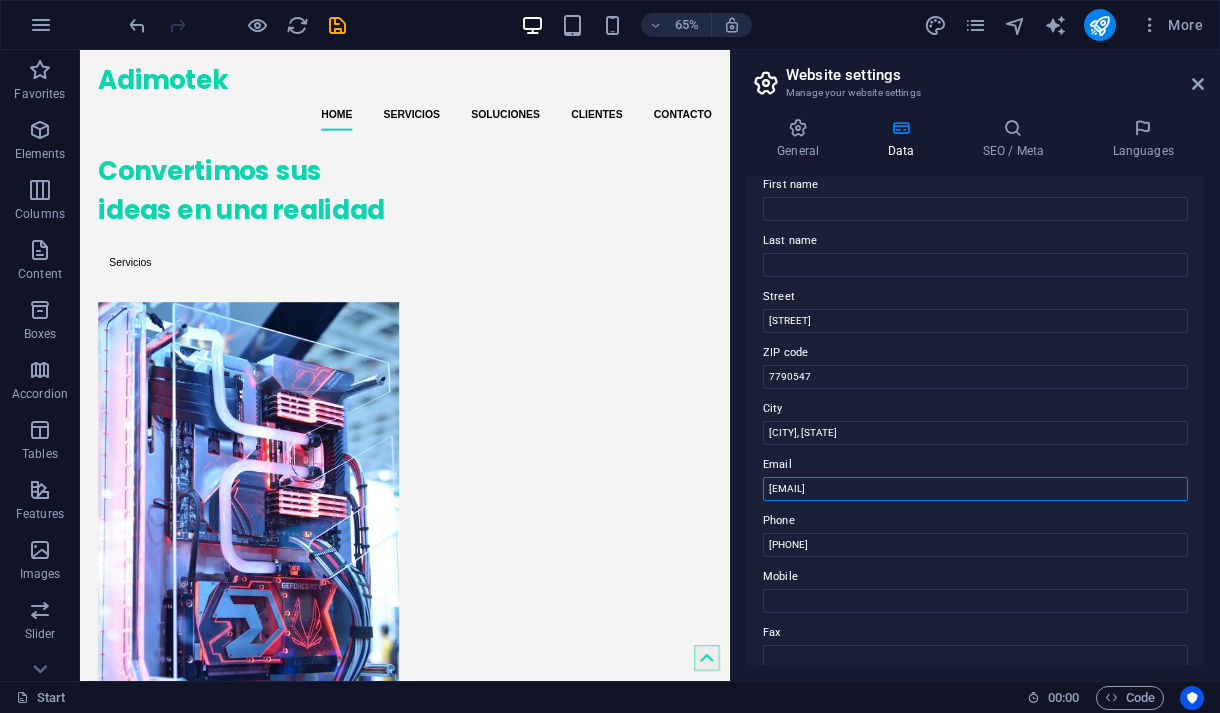 click on "[EMAIL]" at bounding box center [975, 489] 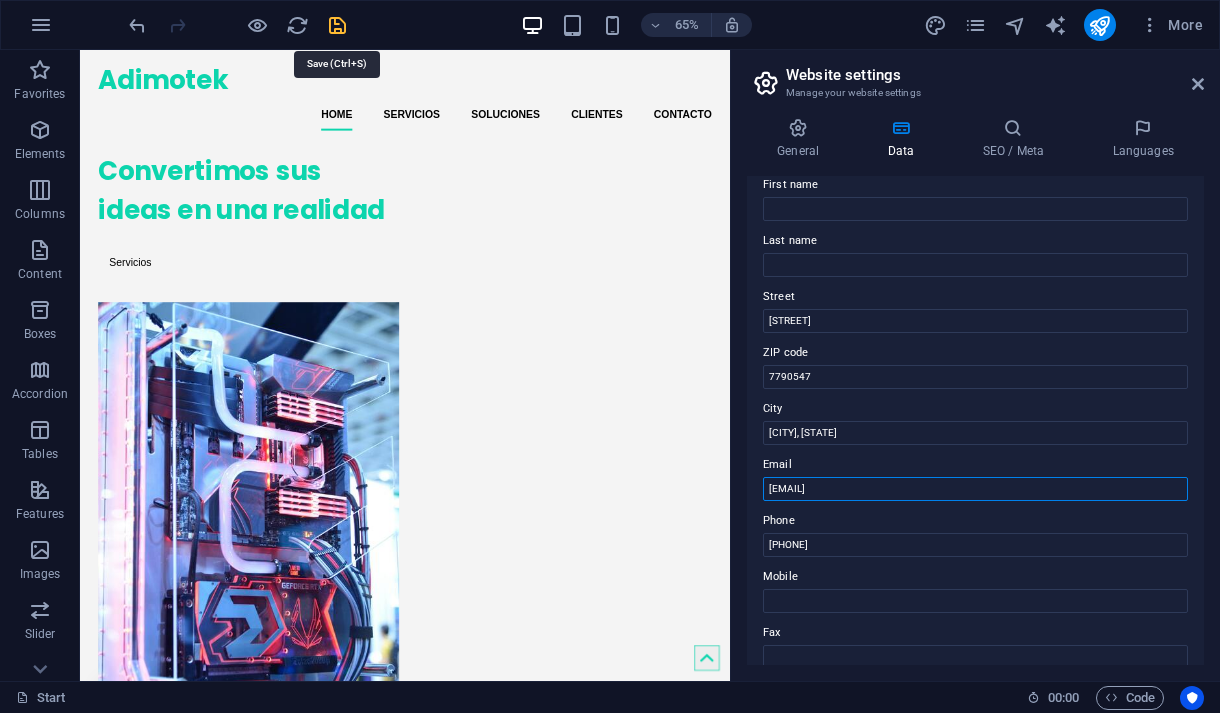 type on "[EMAIL]" 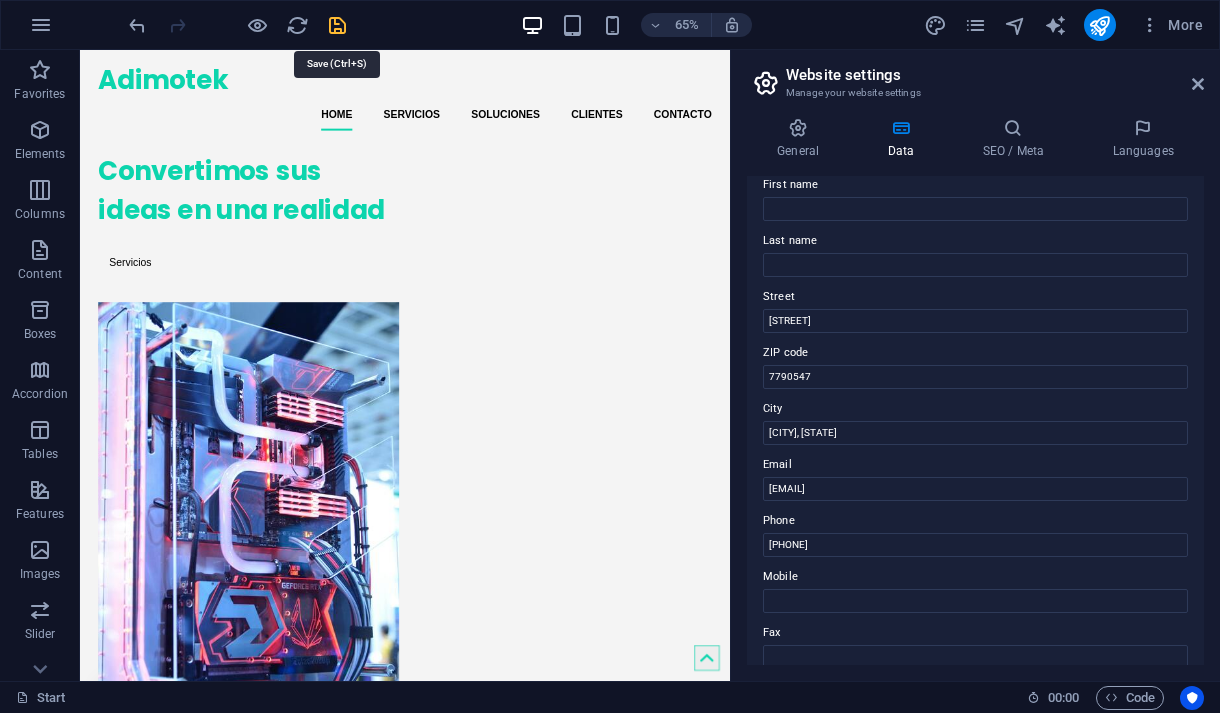 click at bounding box center [337, 25] 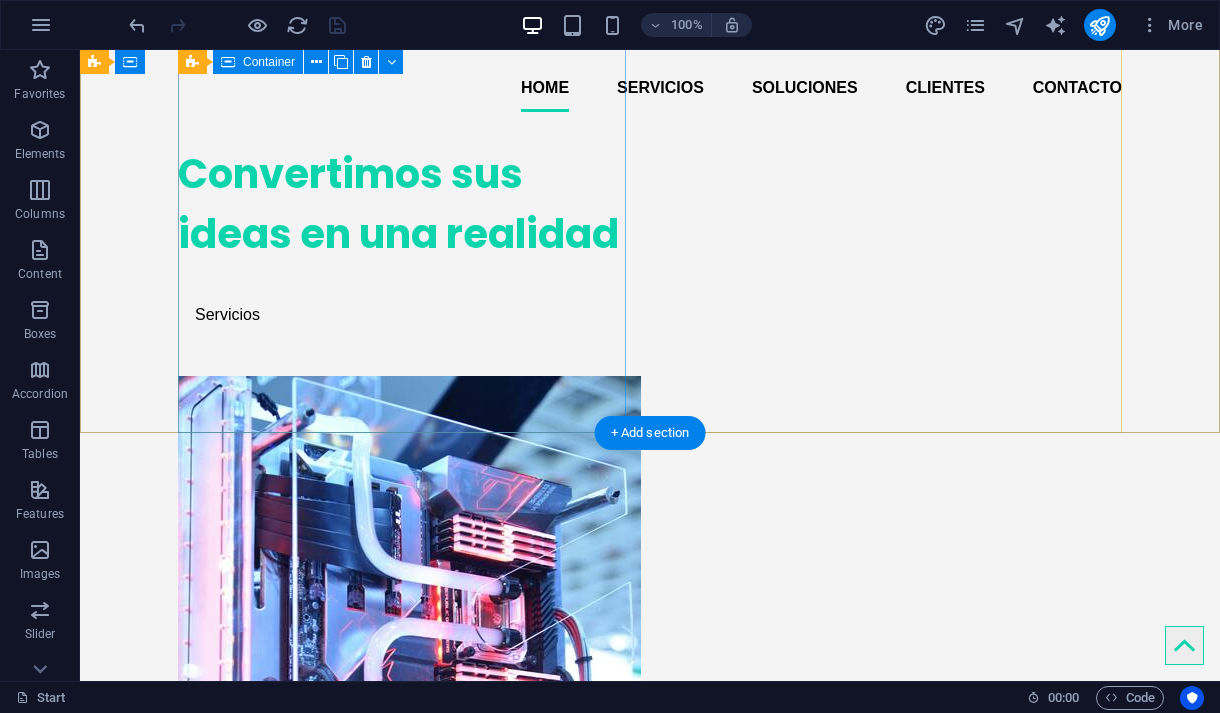 scroll, scrollTop: 0, scrollLeft: 0, axis: both 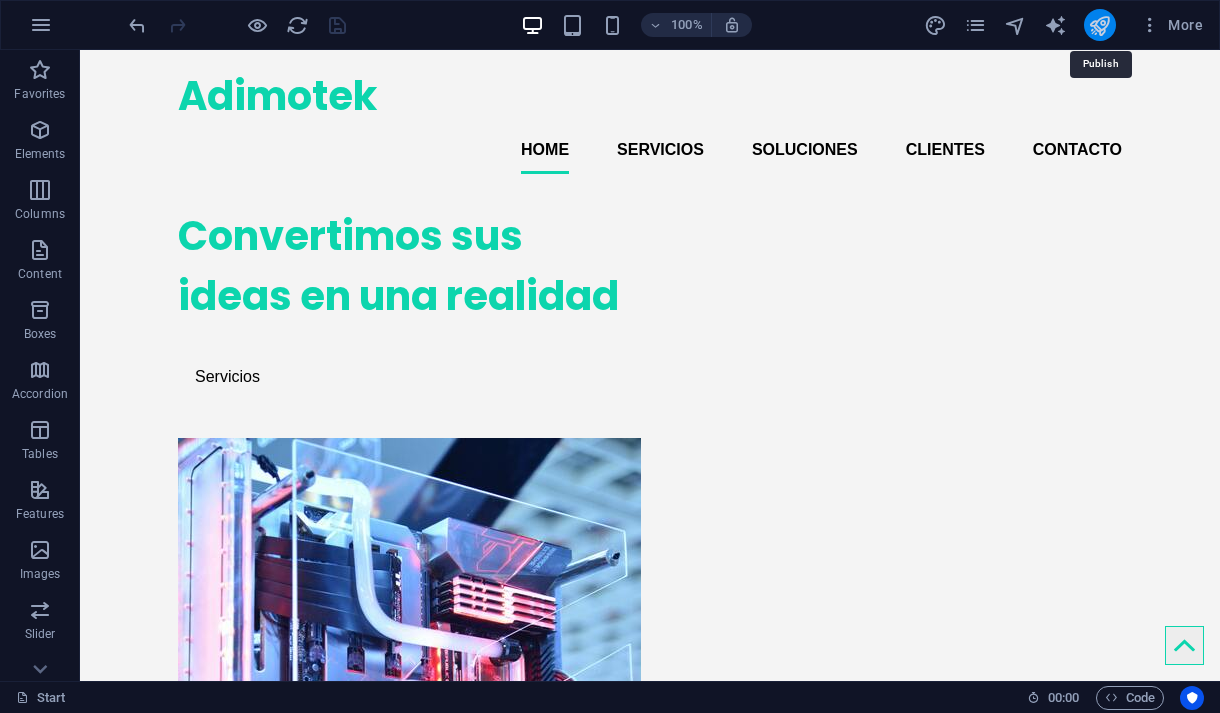 click at bounding box center [1099, 25] 